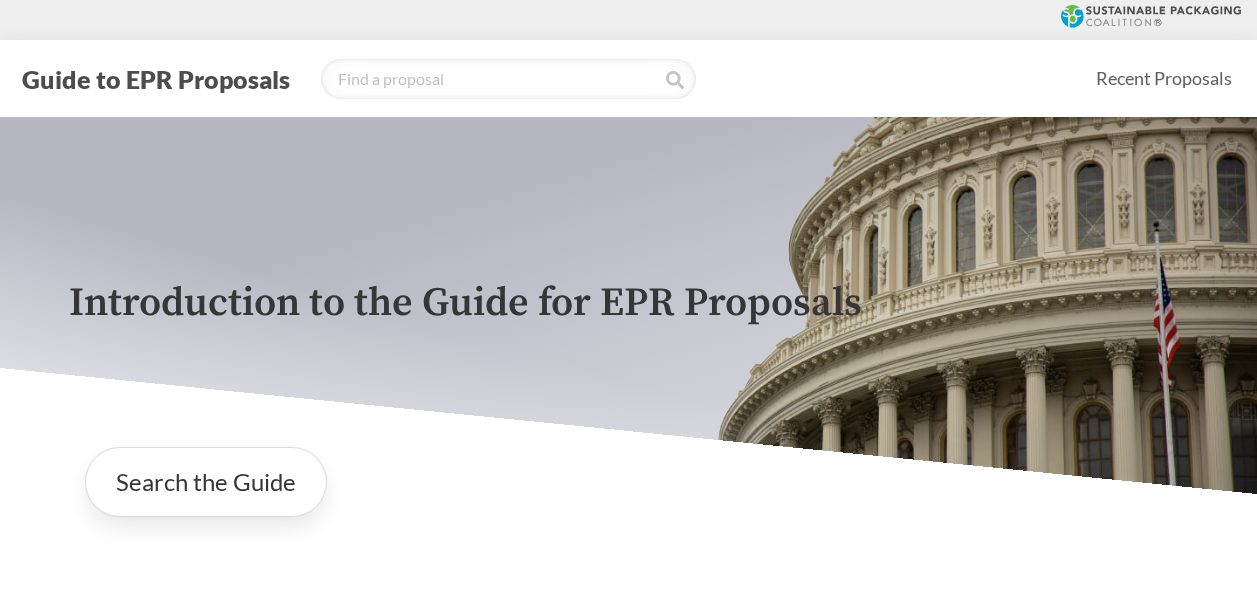 scroll, scrollTop: 0, scrollLeft: 0, axis: both 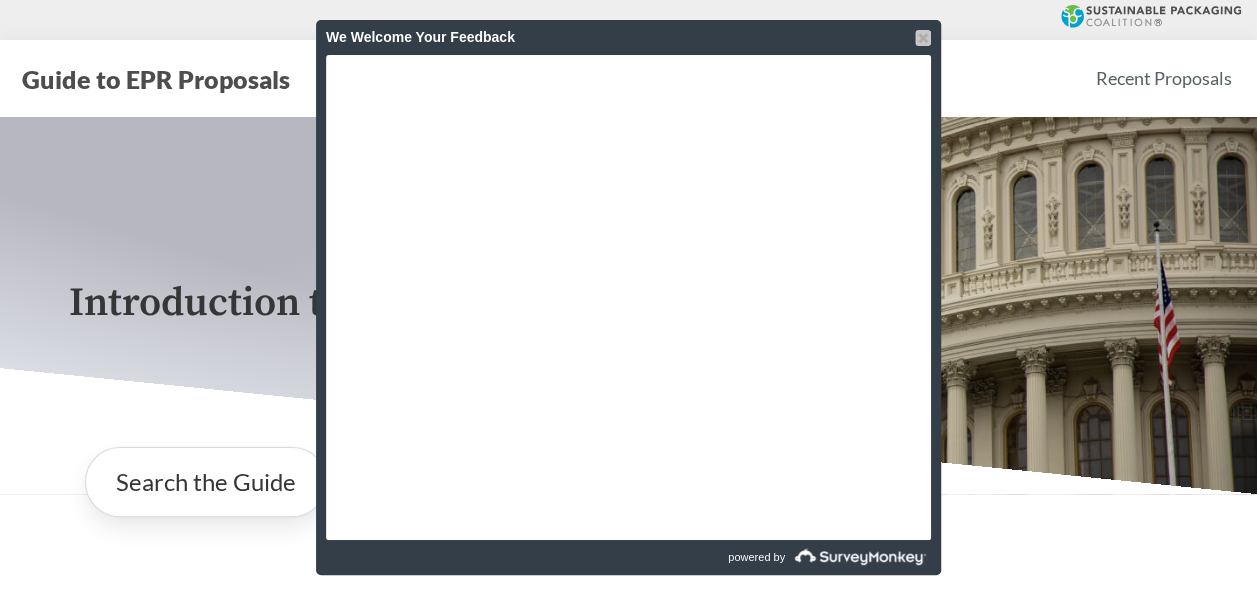 click at bounding box center [923, 38] 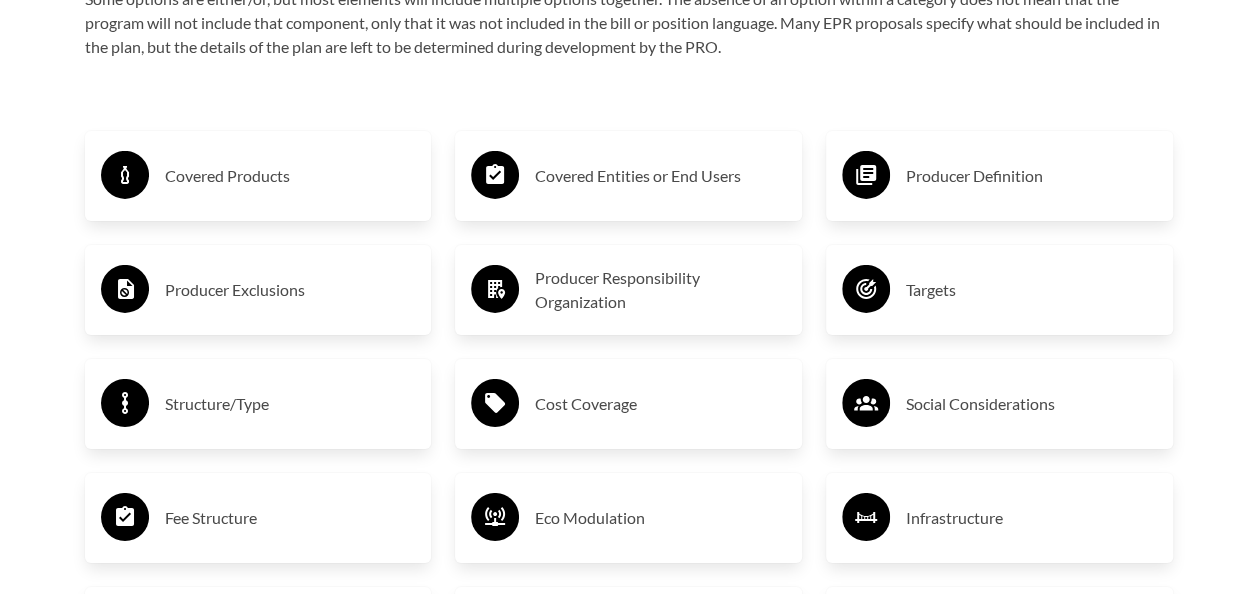 scroll, scrollTop: 3300, scrollLeft: 0, axis: vertical 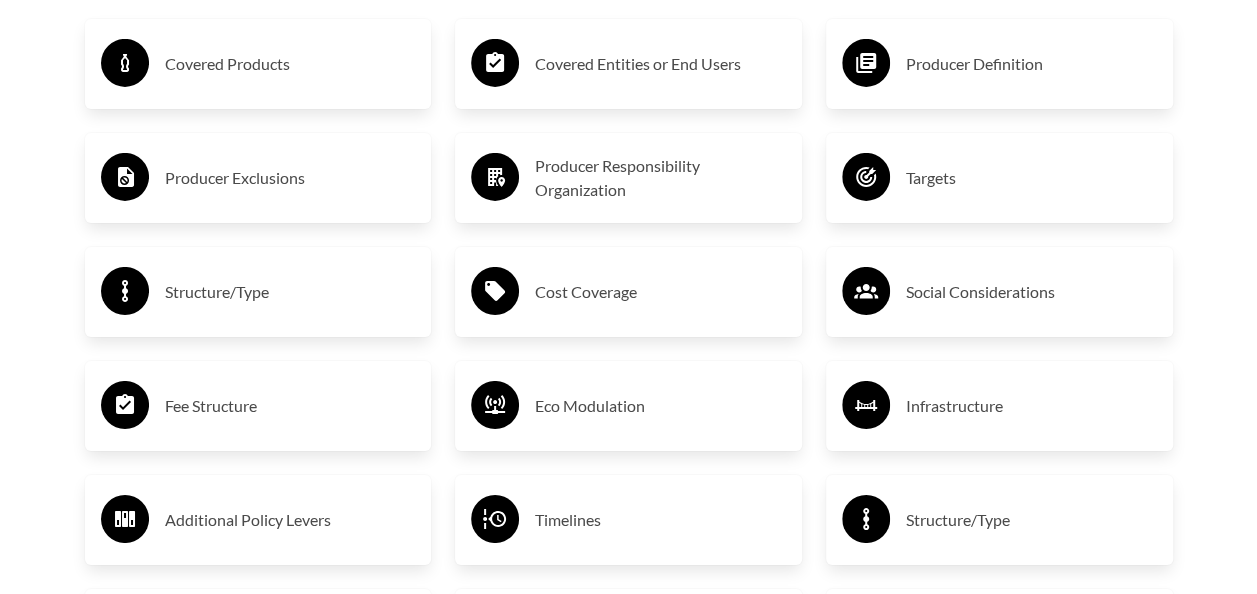 click on "Covered Products" at bounding box center [290, 64] 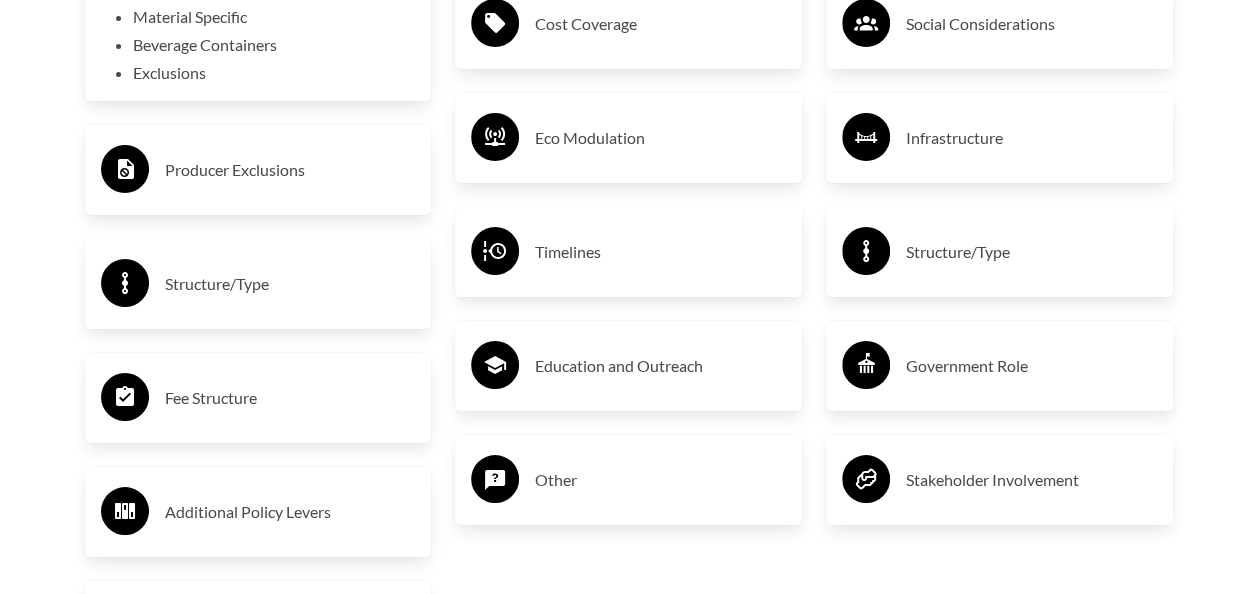 scroll, scrollTop: 3600, scrollLeft: 0, axis: vertical 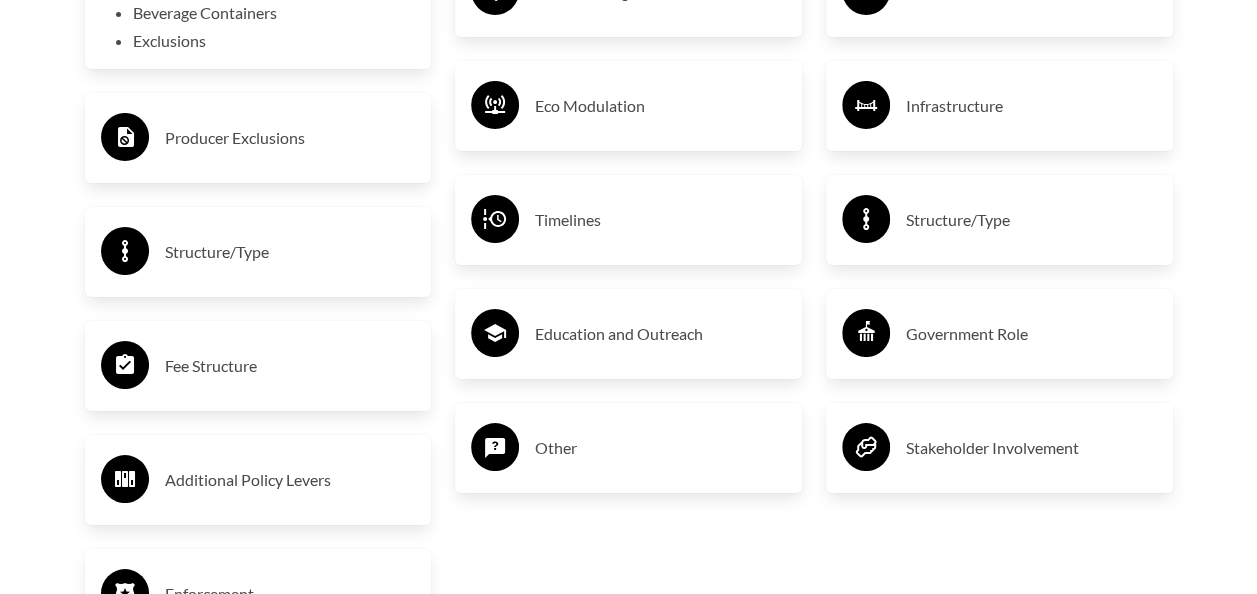 click on "Producer Exclusions" at bounding box center (290, 138) 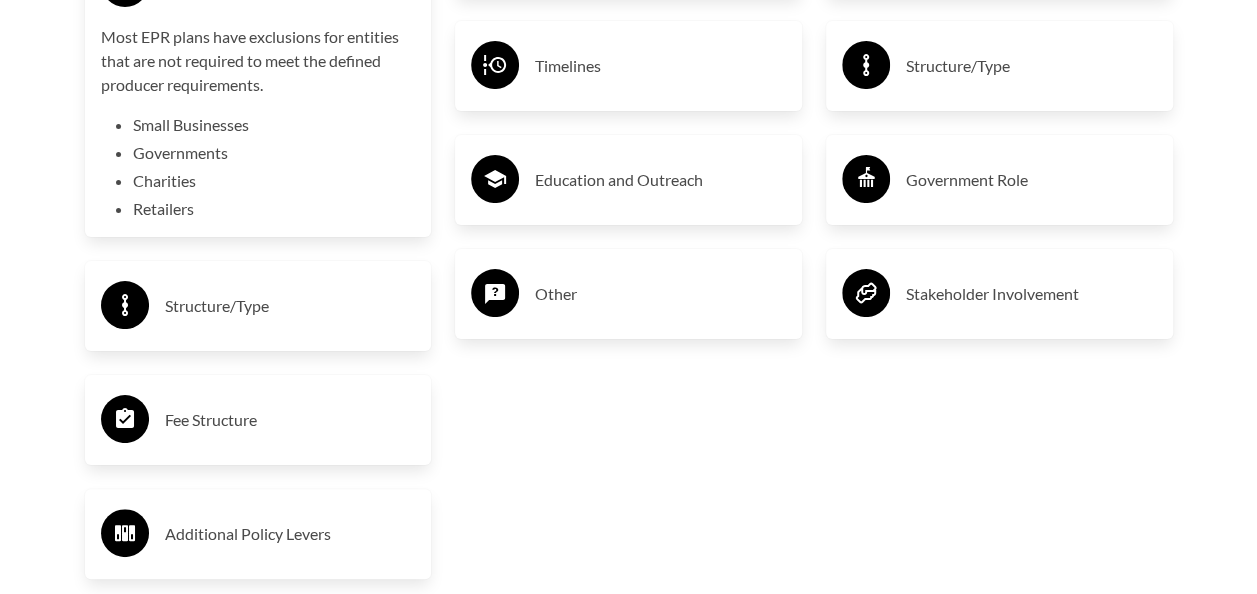 scroll, scrollTop: 3800, scrollLeft: 0, axis: vertical 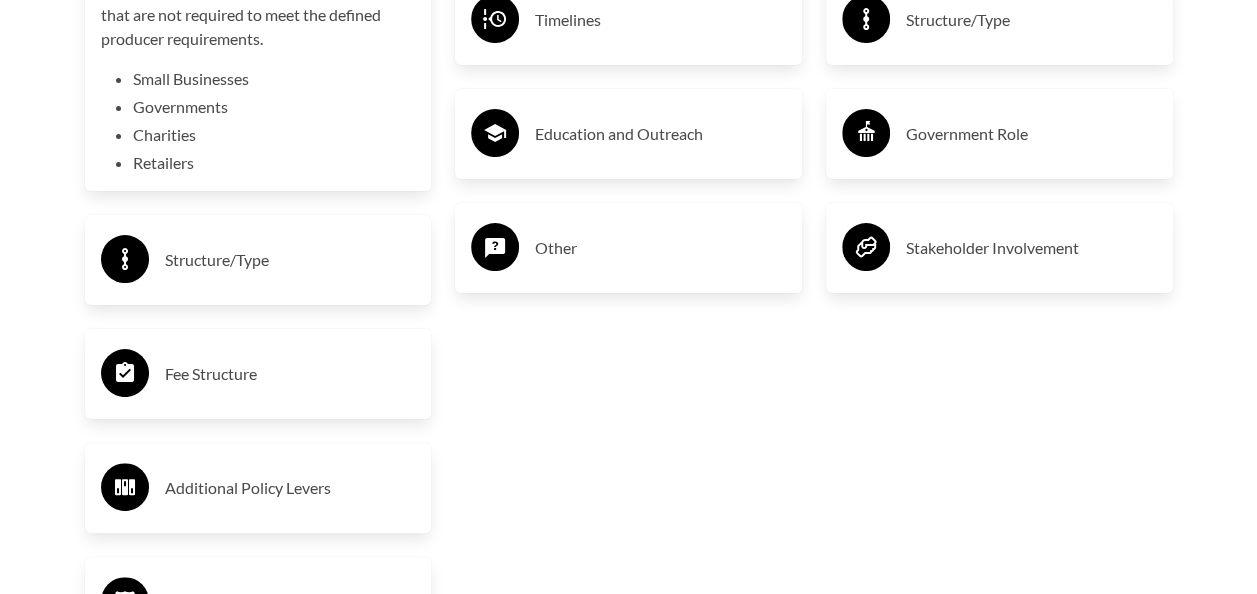 click on "Structure/Type" at bounding box center (290, 260) 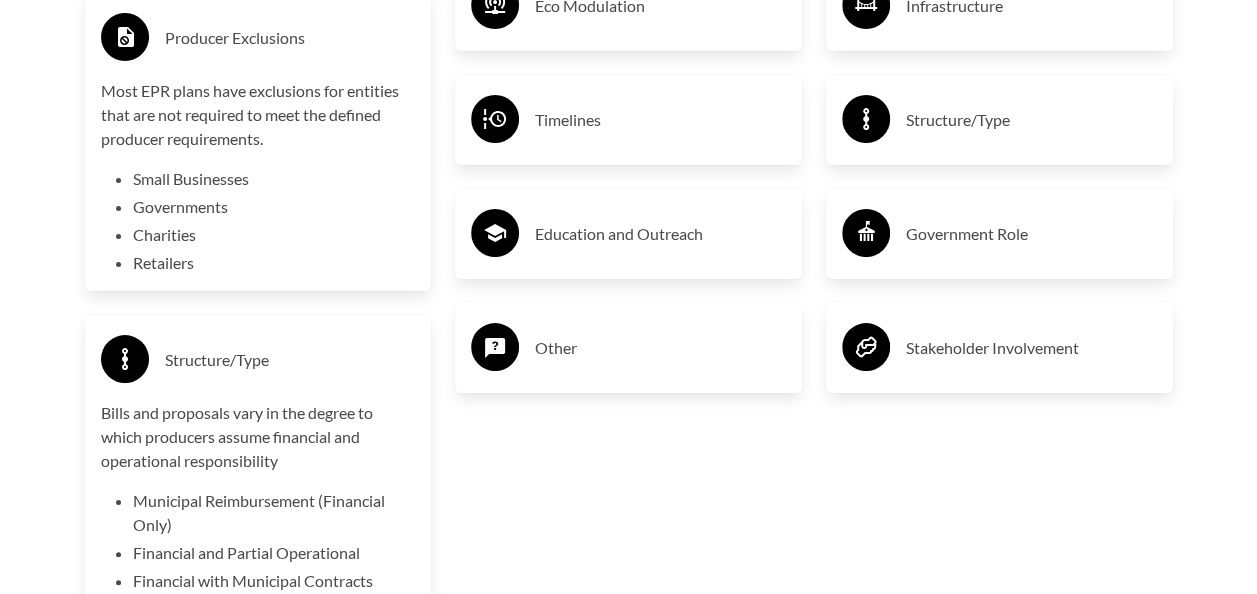 scroll, scrollTop: 3300, scrollLeft: 0, axis: vertical 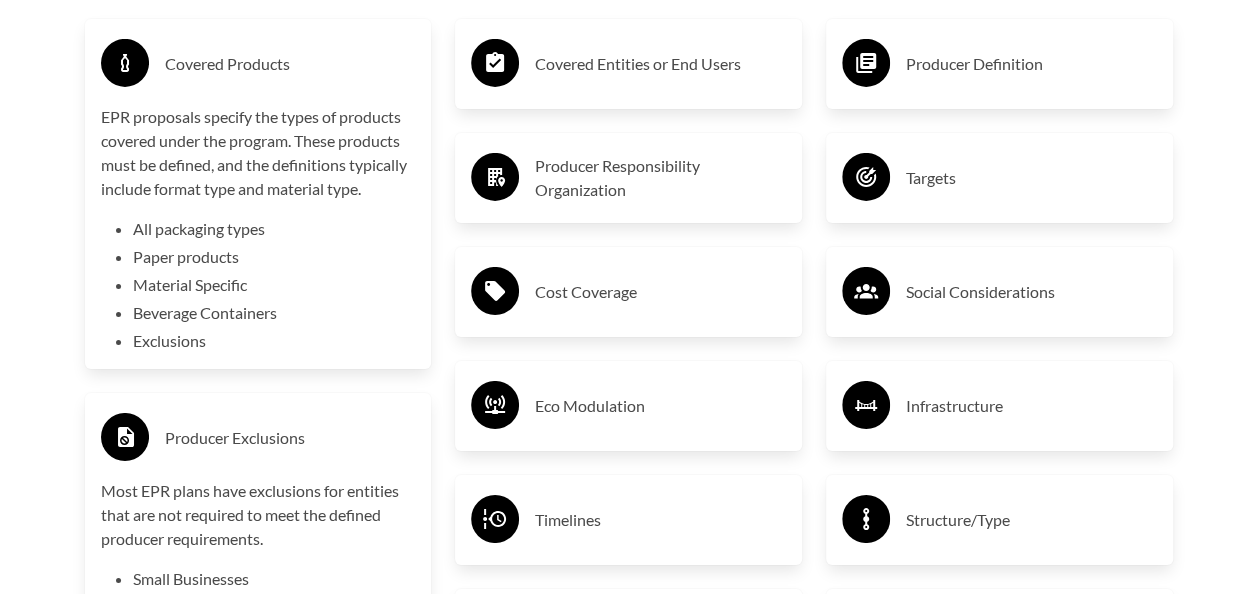 click on "All packaging types" at bounding box center [274, 229] 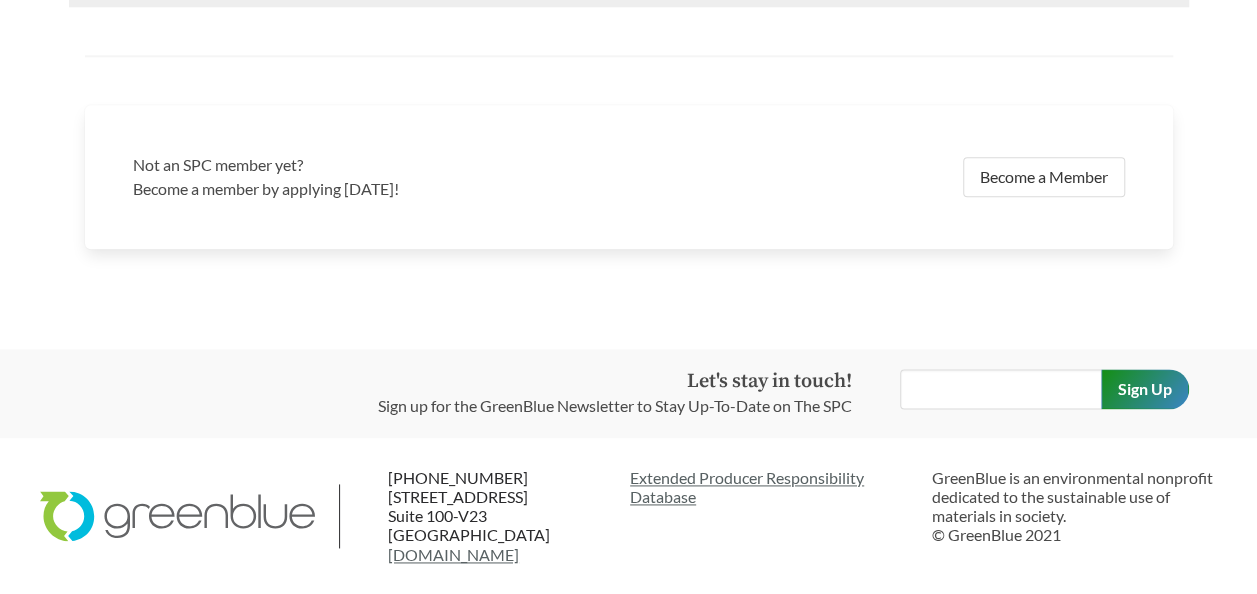scroll, scrollTop: 4600, scrollLeft: 0, axis: vertical 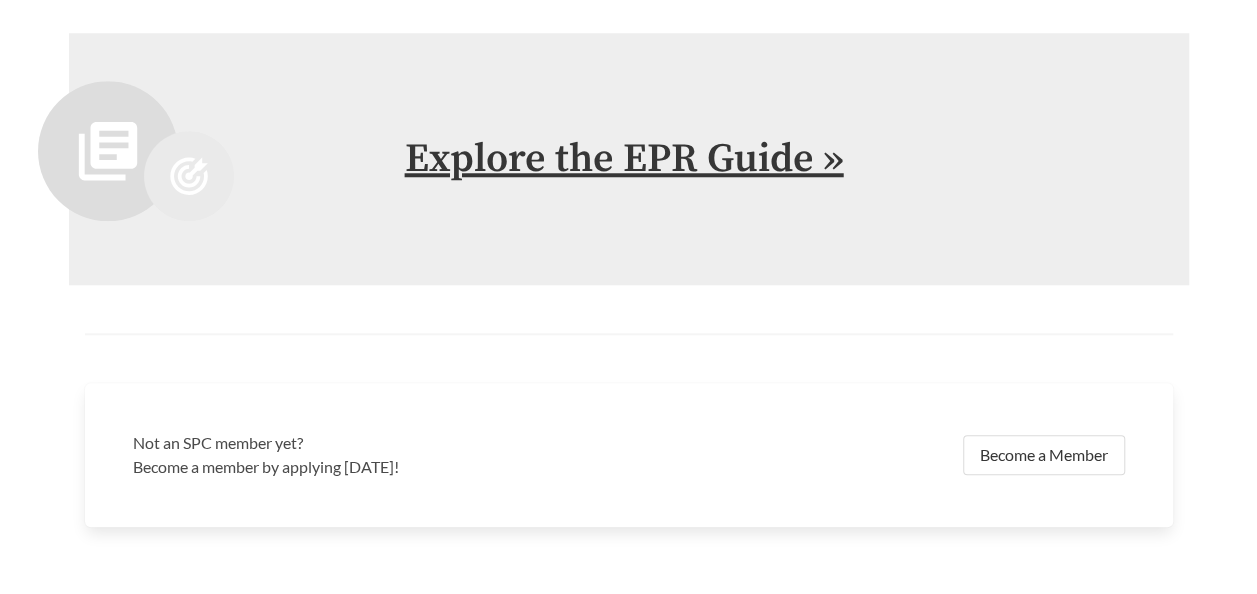 click on "Explore the EPR Guide »" at bounding box center [624, 159] 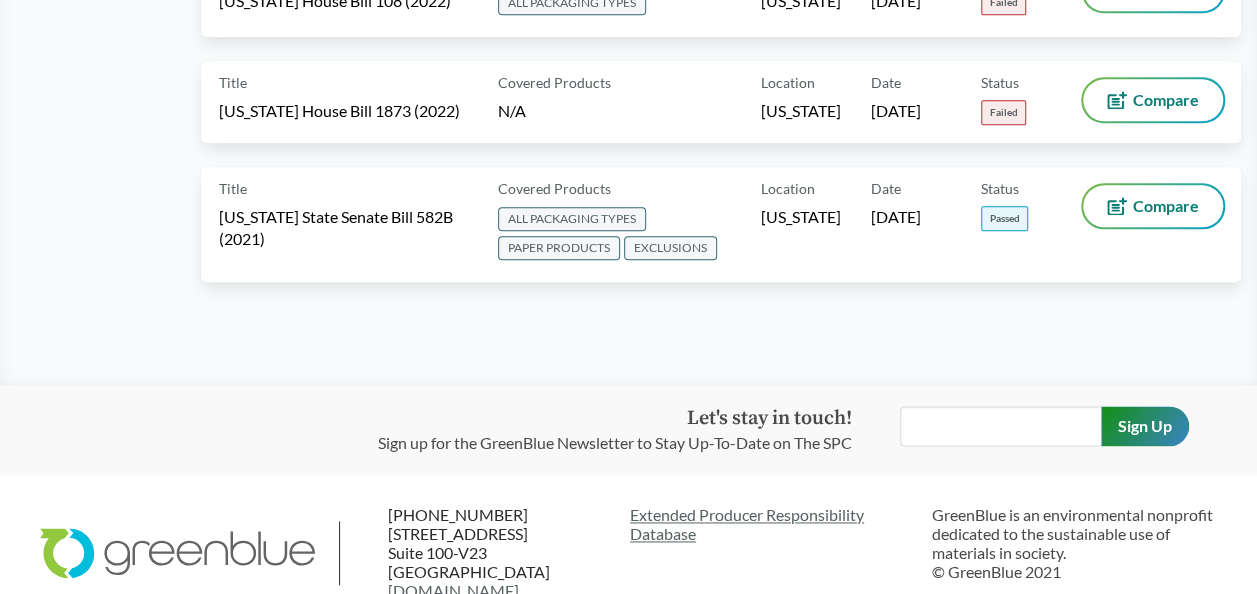 scroll, scrollTop: 12446, scrollLeft: 0, axis: vertical 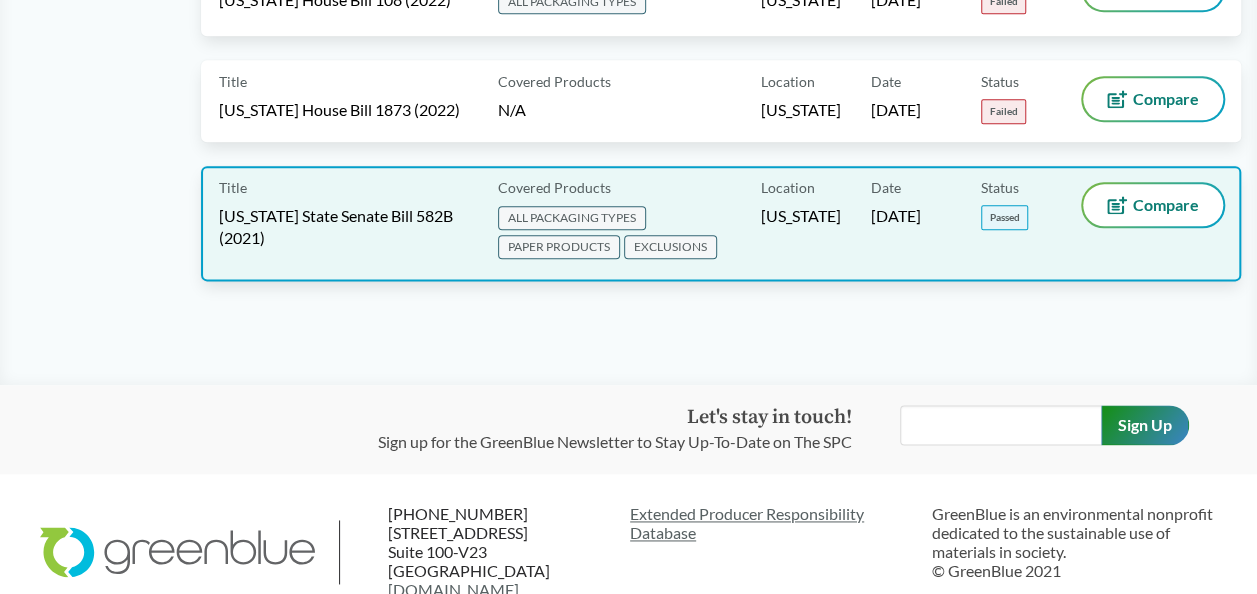 click on "ALL PACKAGING TYPES" at bounding box center [572, 218] 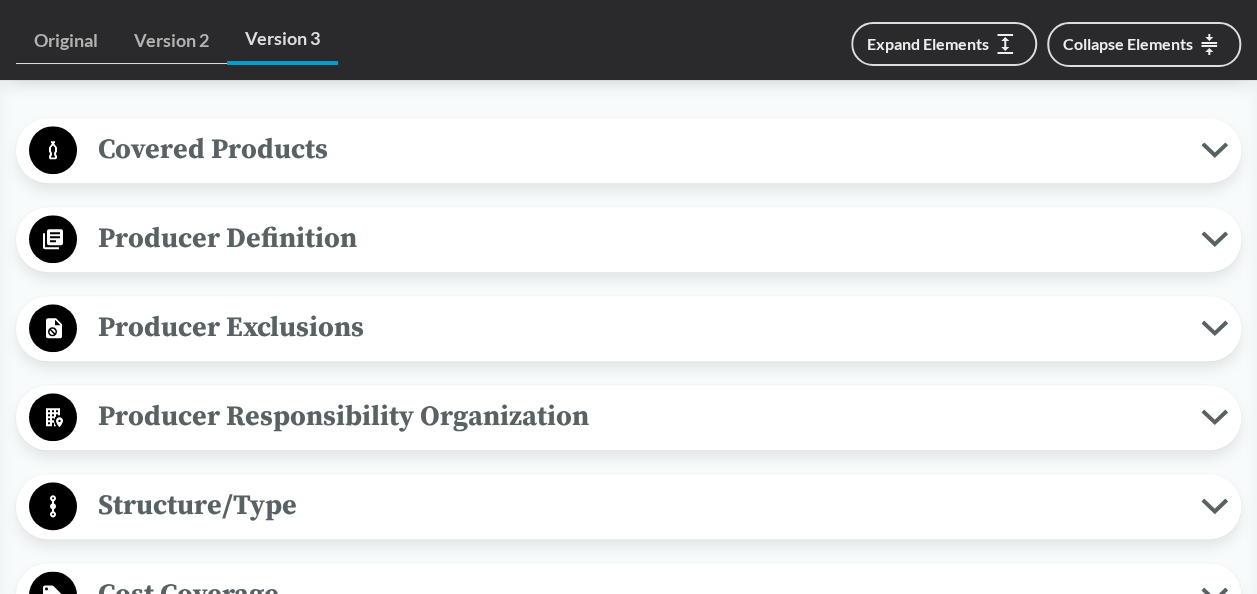 scroll, scrollTop: 900, scrollLeft: 0, axis: vertical 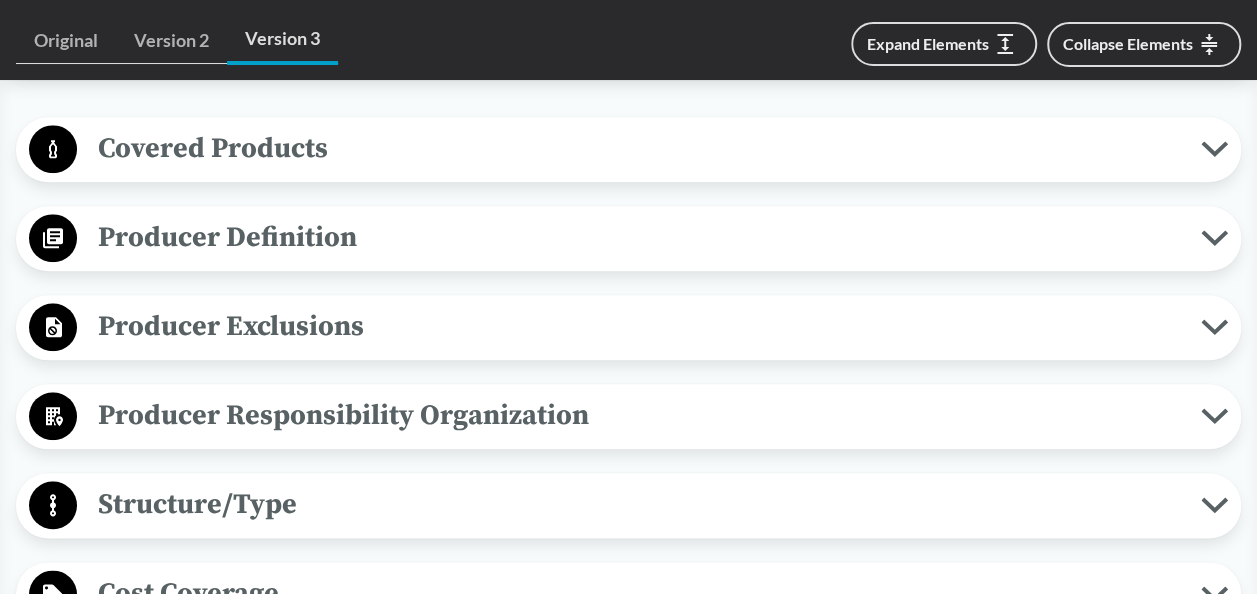click on "Covered Products" at bounding box center (639, 148) 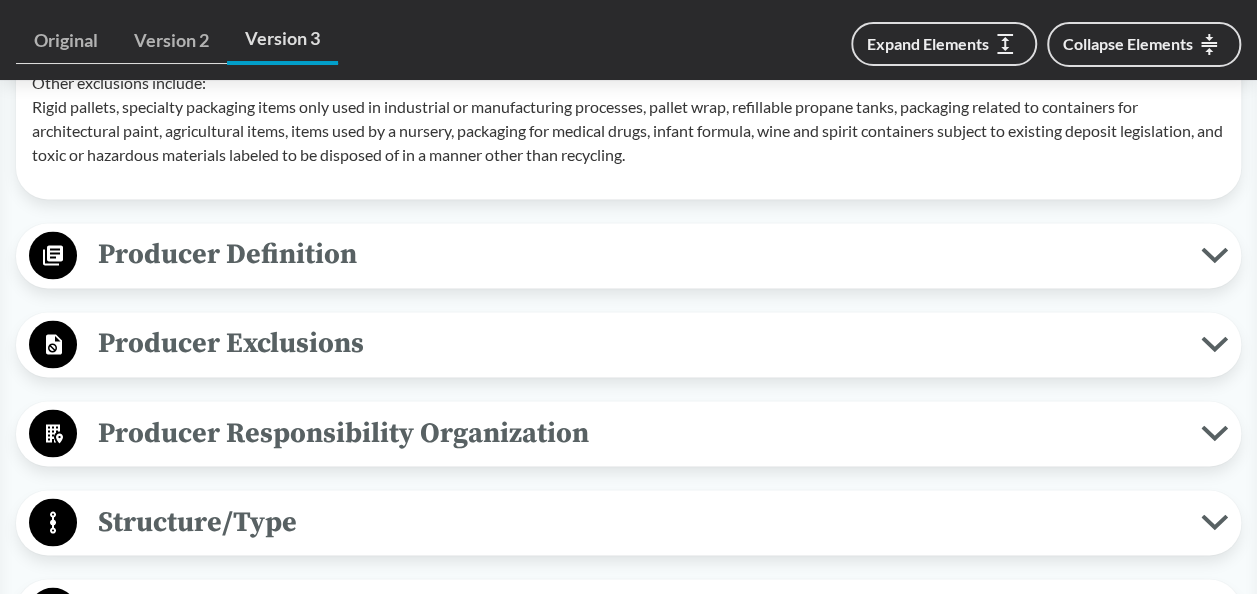 scroll, scrollTop: 1600, scrollLeft: 0, axis: vertical 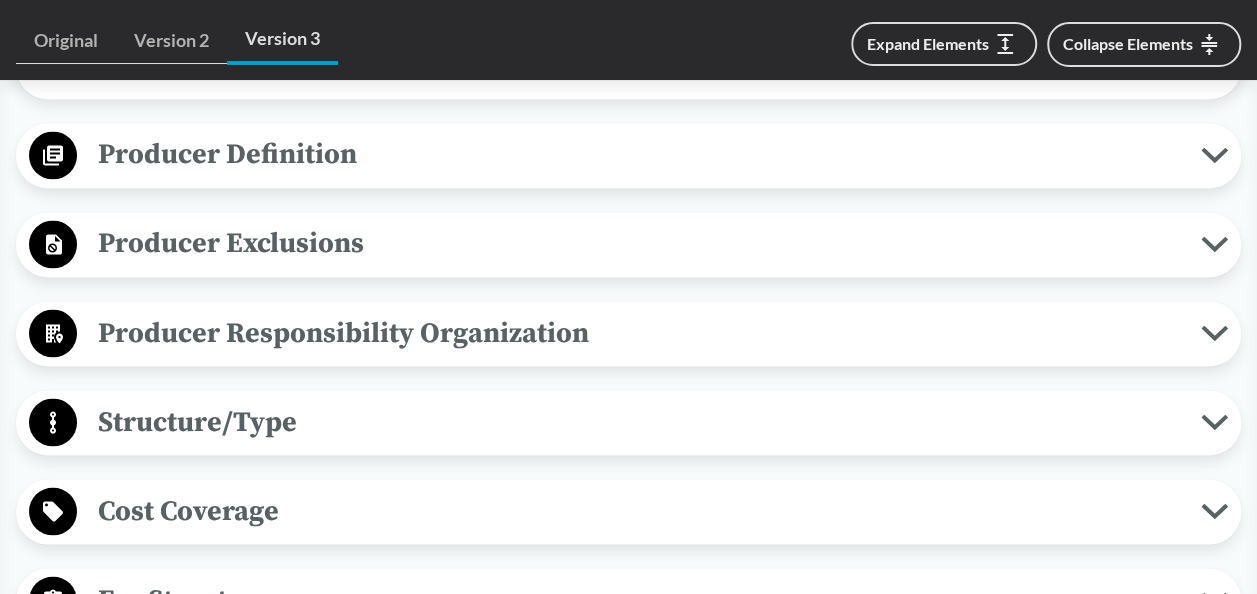 click 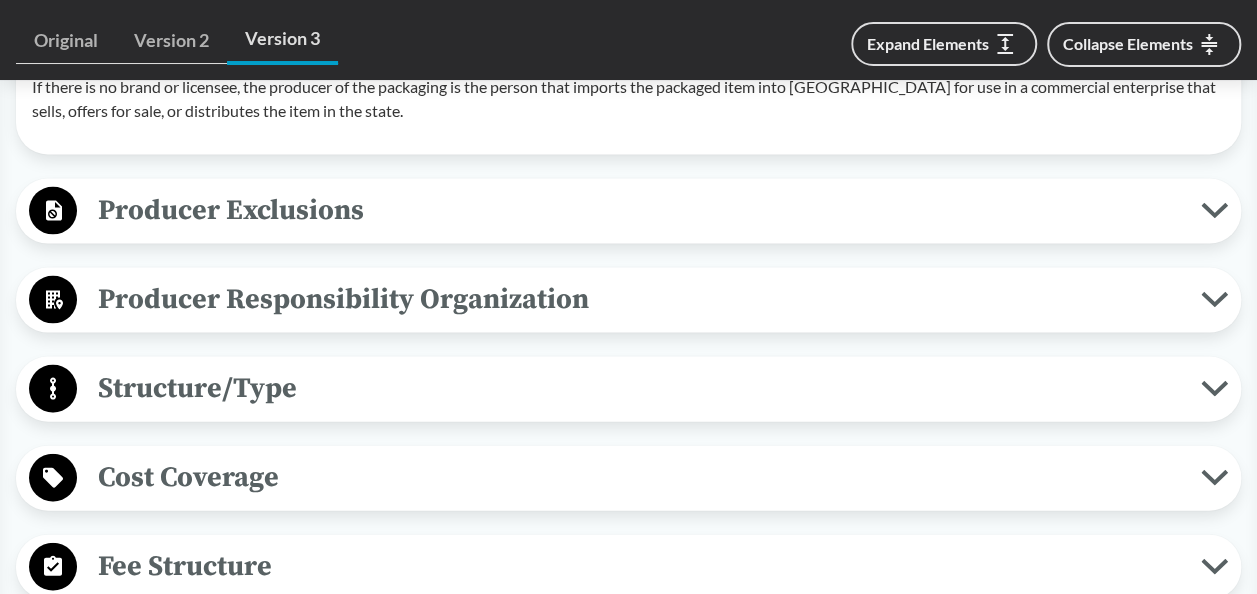 scroll, scrollTop: 2000, scrollLeft: 0, axis: vertical 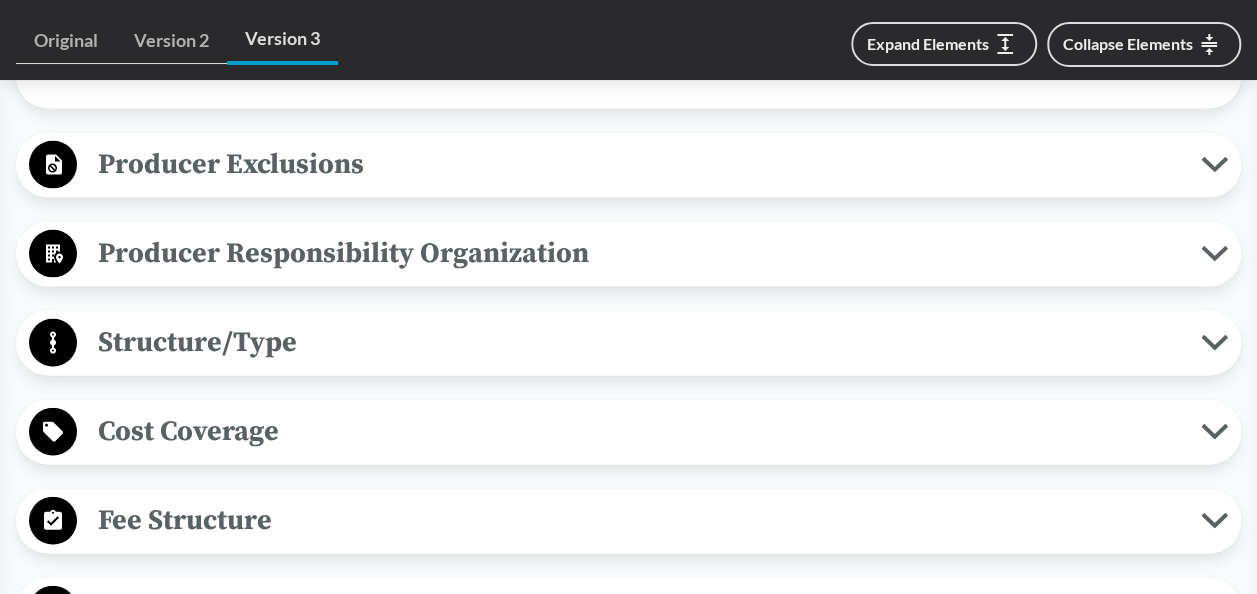 click 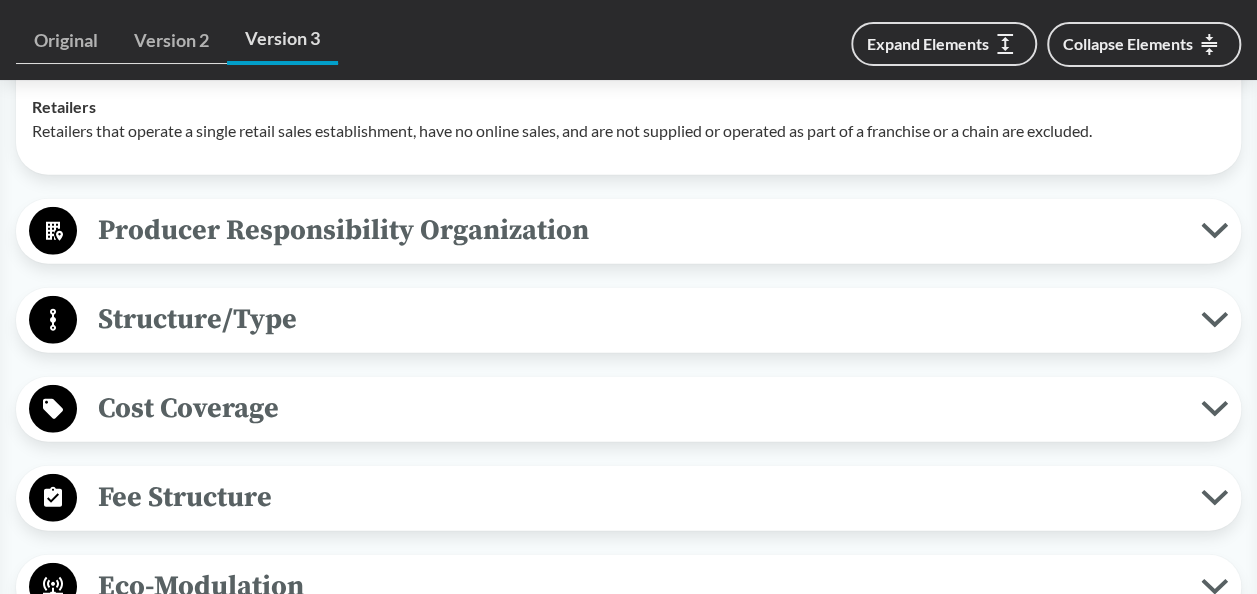 scroll, scrollTop: 2500, scrollLeft: 0, axis: vertical 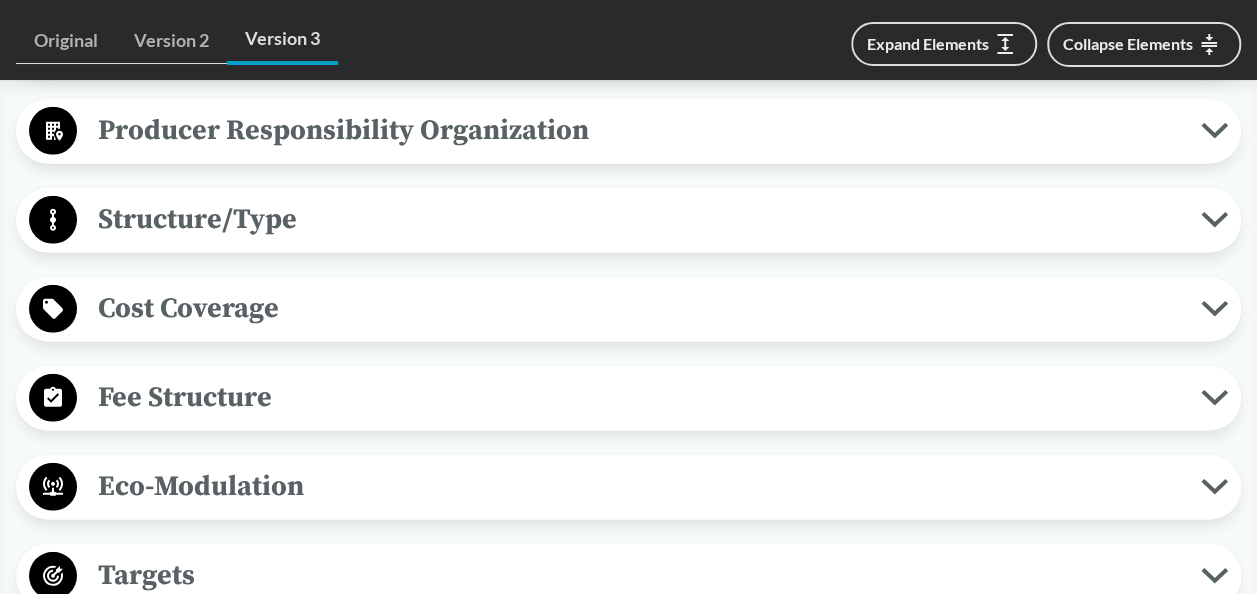 click 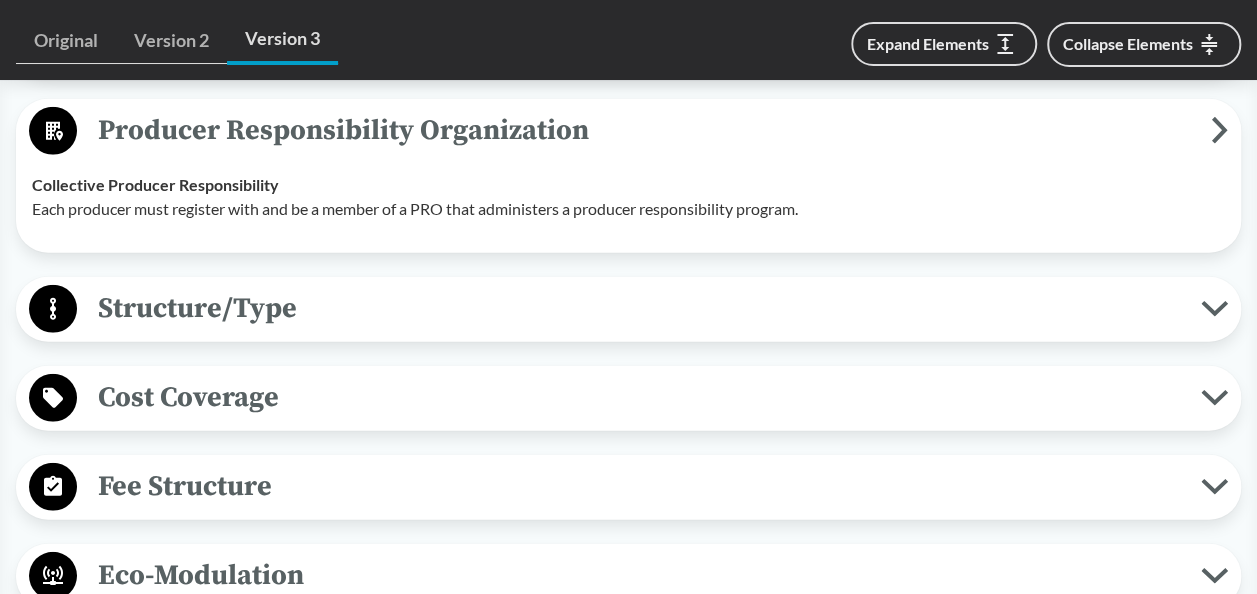 scroll, scrollTop: 2700, scrollLeft: 0, axis: vertical 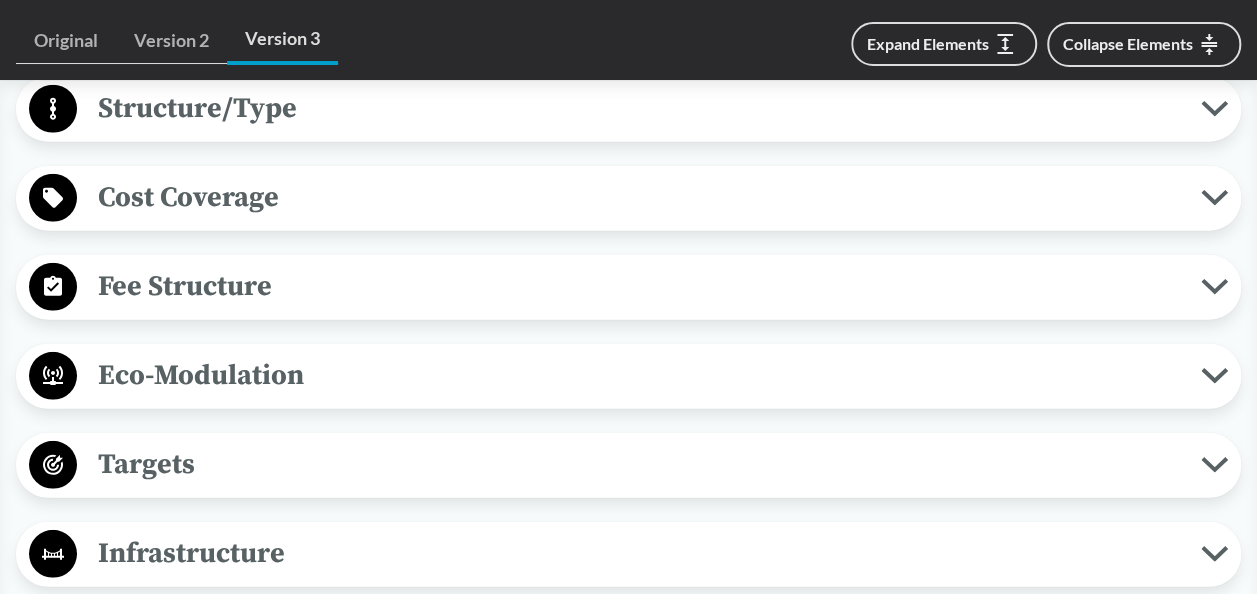 click on "Cost Coverage" at bounding box center (628, 198) 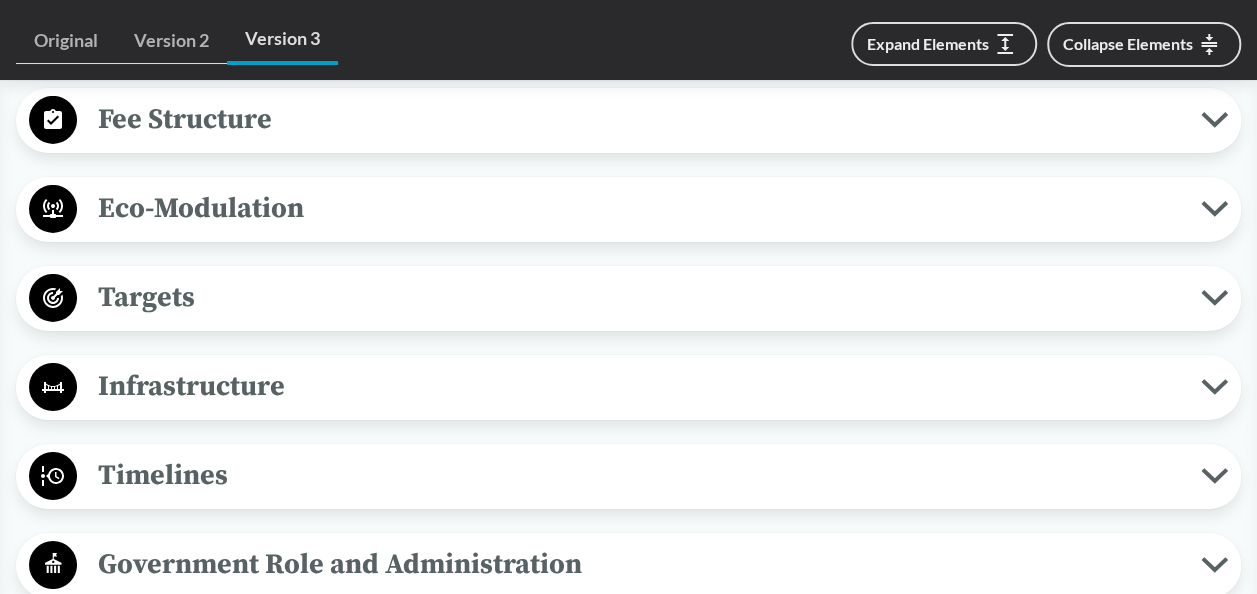 scroll, scrollTop: 3300, scrollLeft: 0, axis: vertical 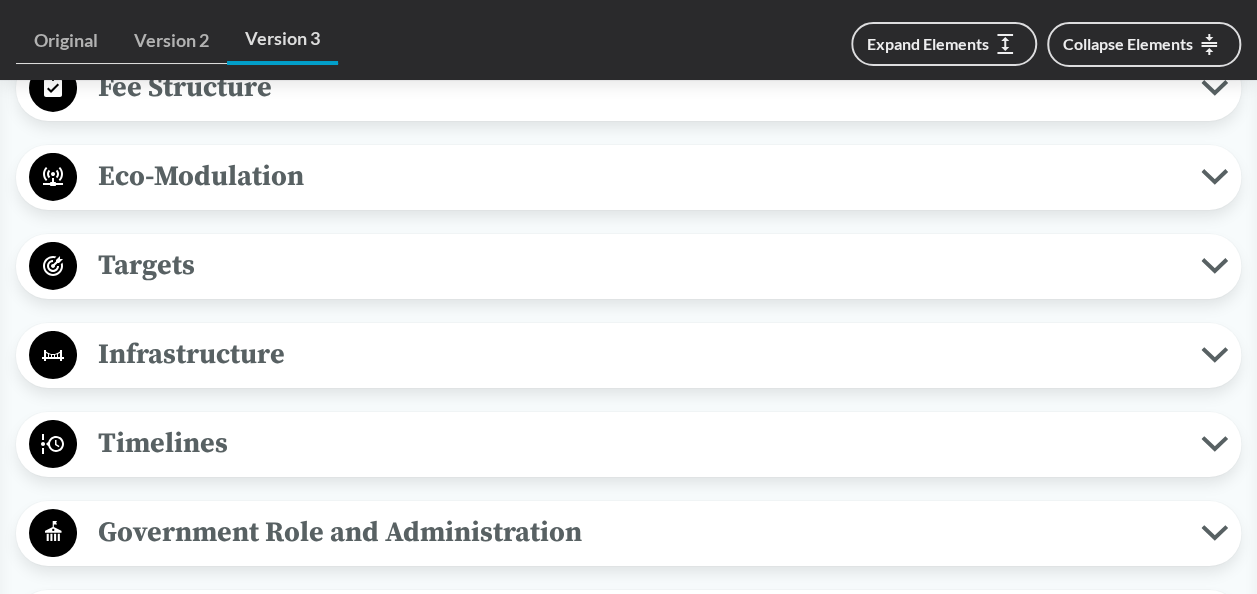 click 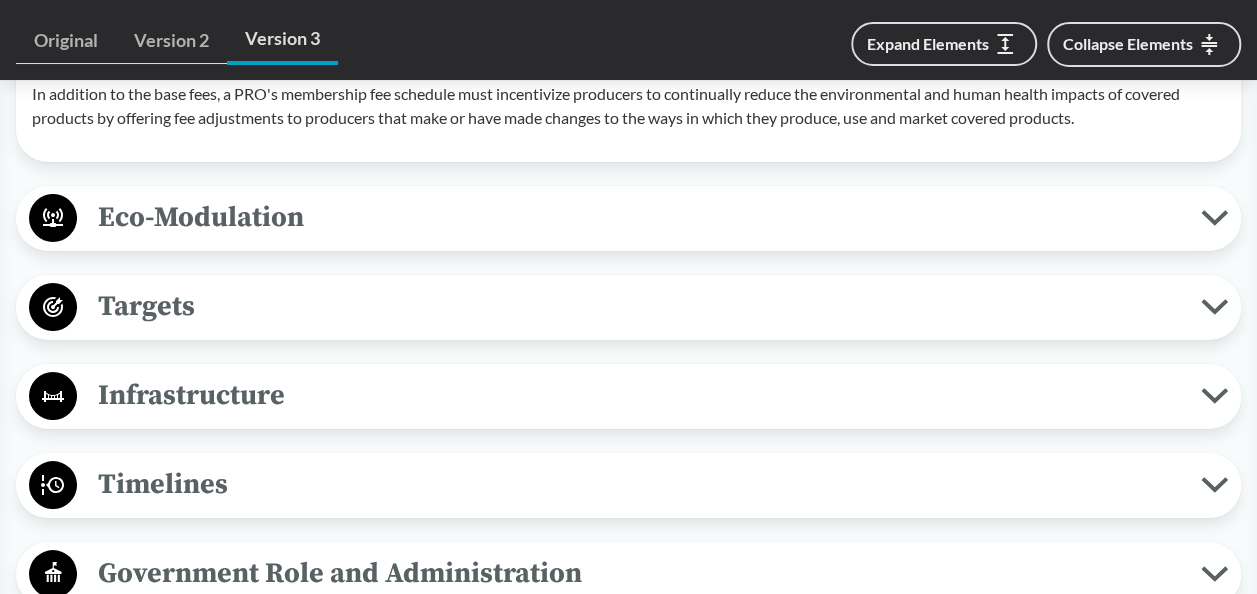 scroll, scrollTop: 3600, scrollLeft: 0, axis: vertical 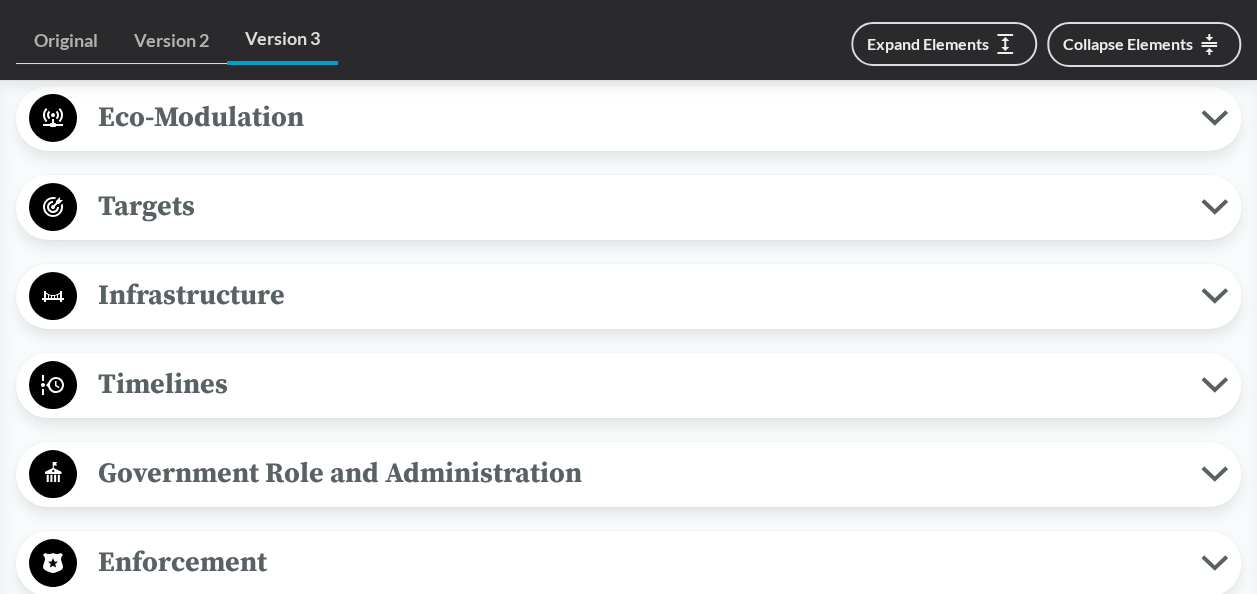 click on "Targets" at bounding box center [628, 207] 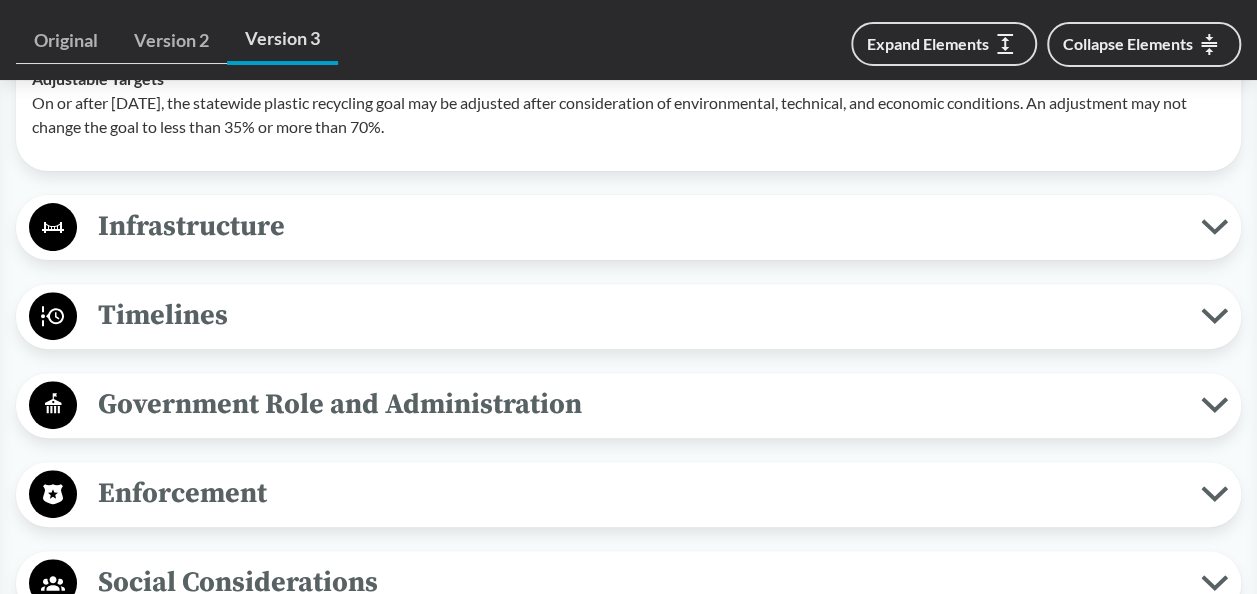 scroll, scrollTop: 4000, scrollLeft: 0, axis: vertical 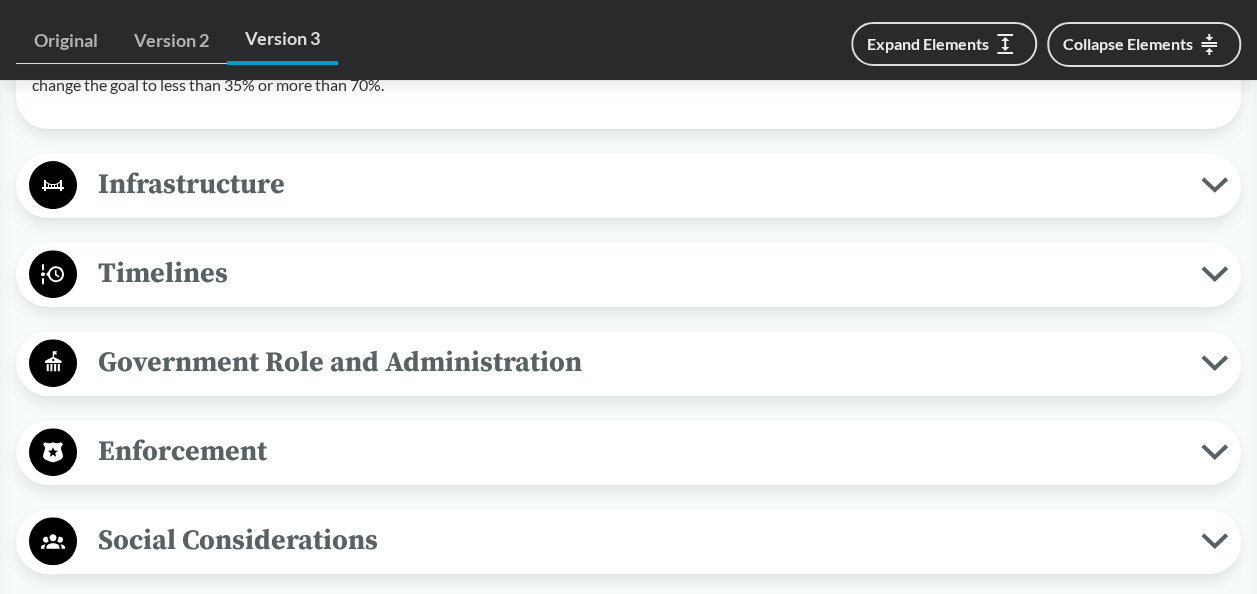 click 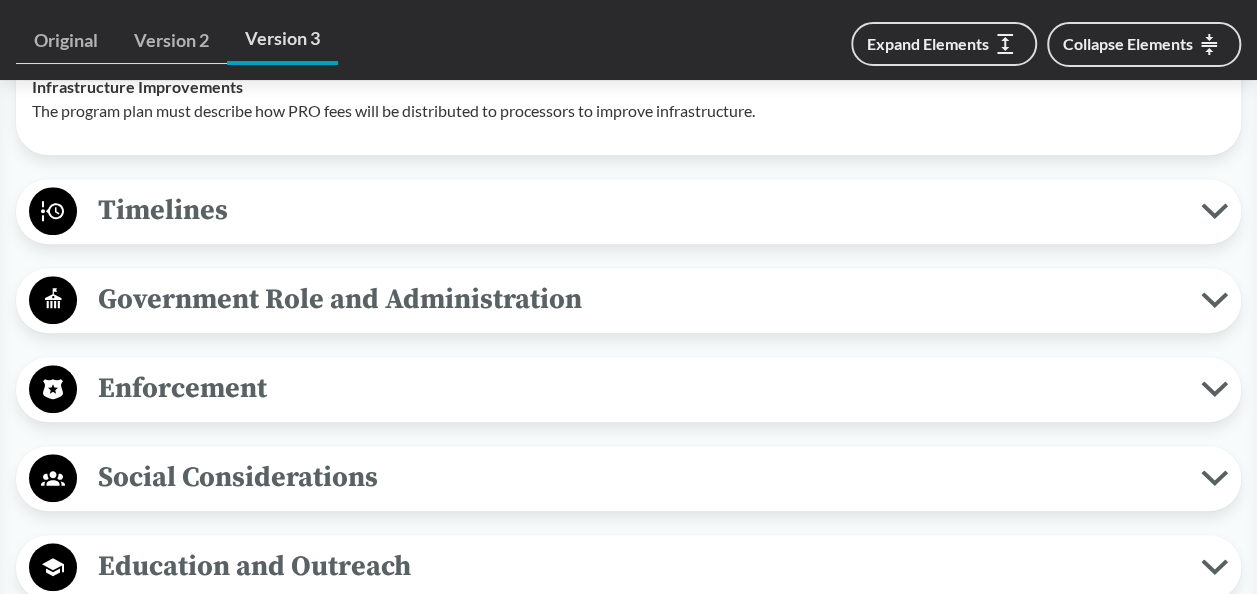 scroll, scrollTop: 4400, scrollLeft: 0, axis: vertical 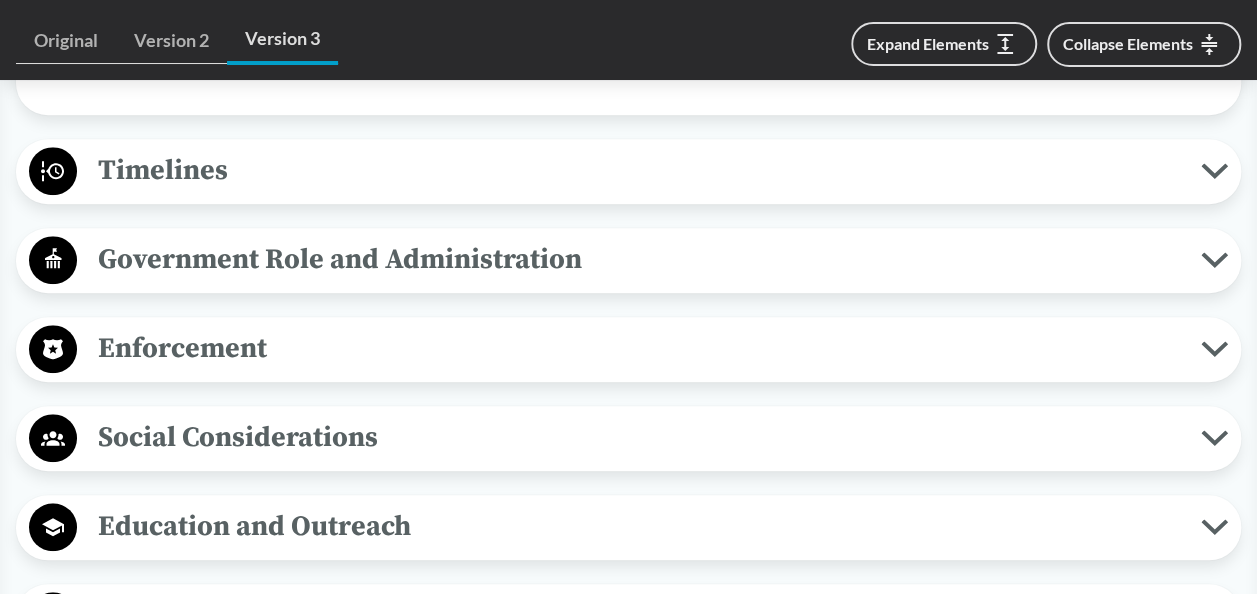 click 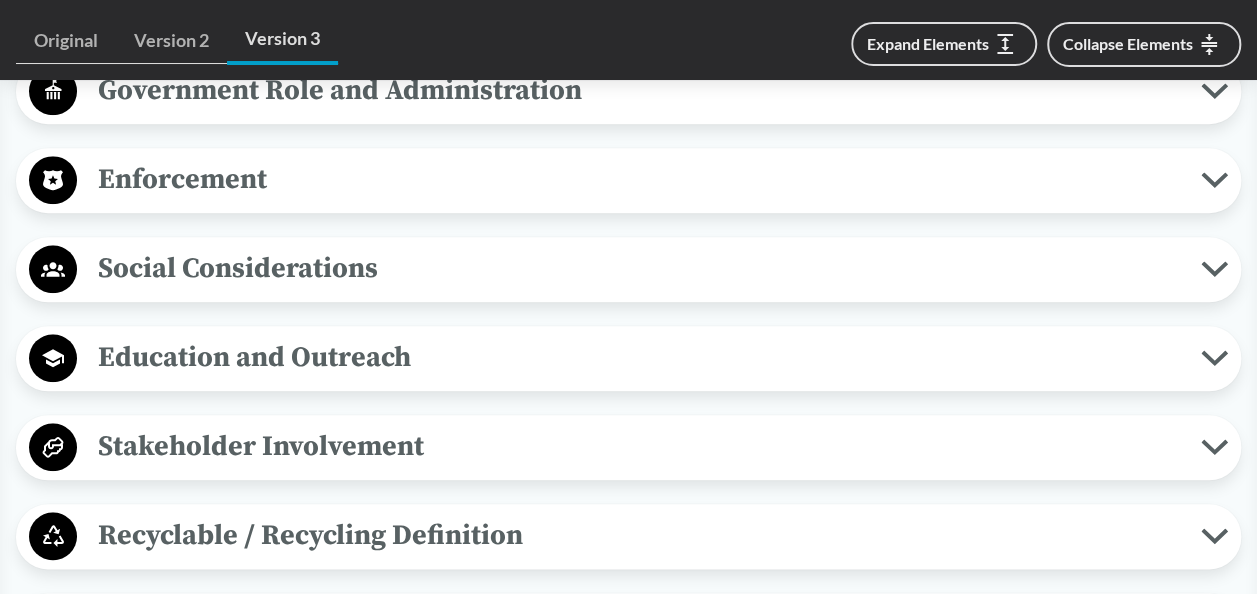 scroll, scrollTop: 4700, scrollLeft: 0, axis: vertical 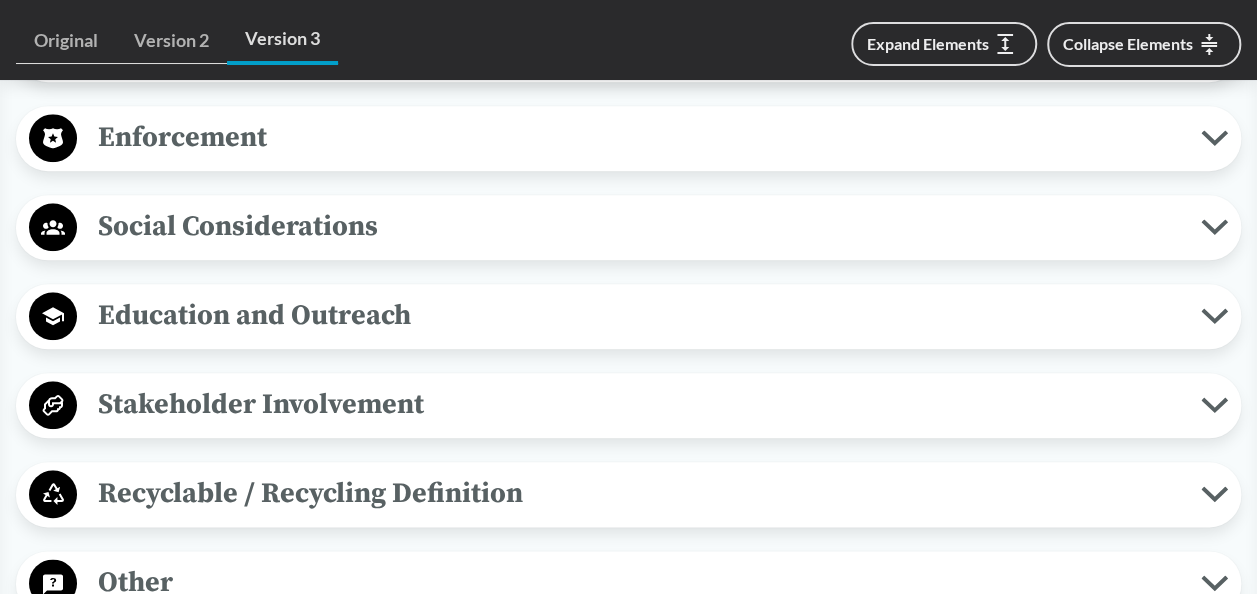 click 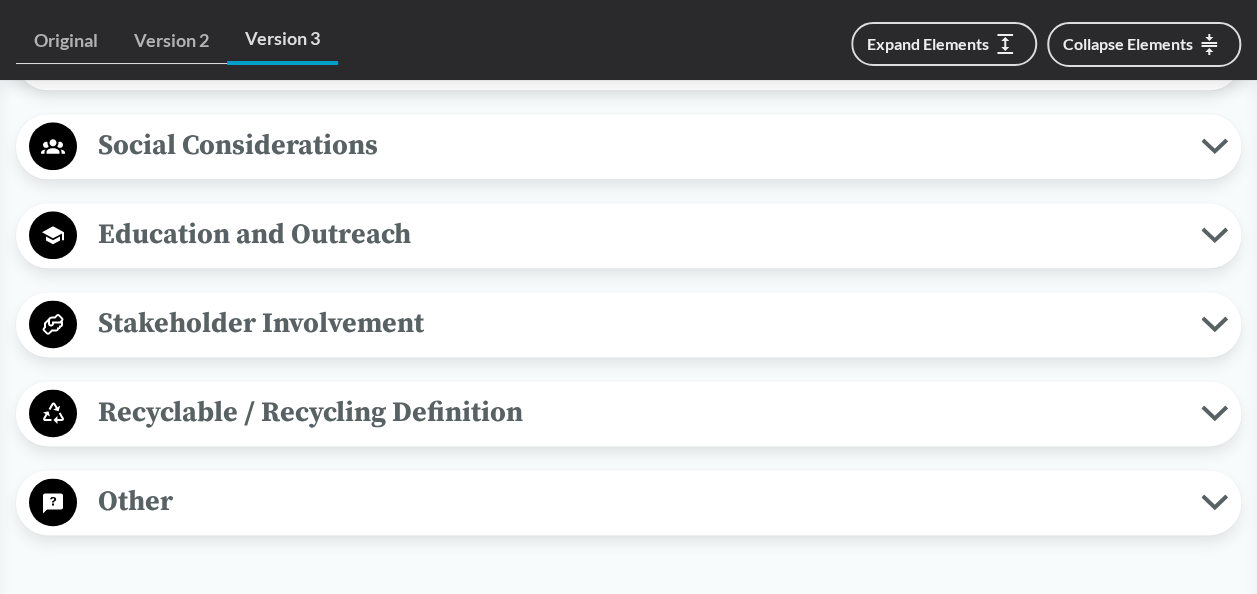 scroll, scrollTop: 4900, scrollLeft: 0, axis: vertical 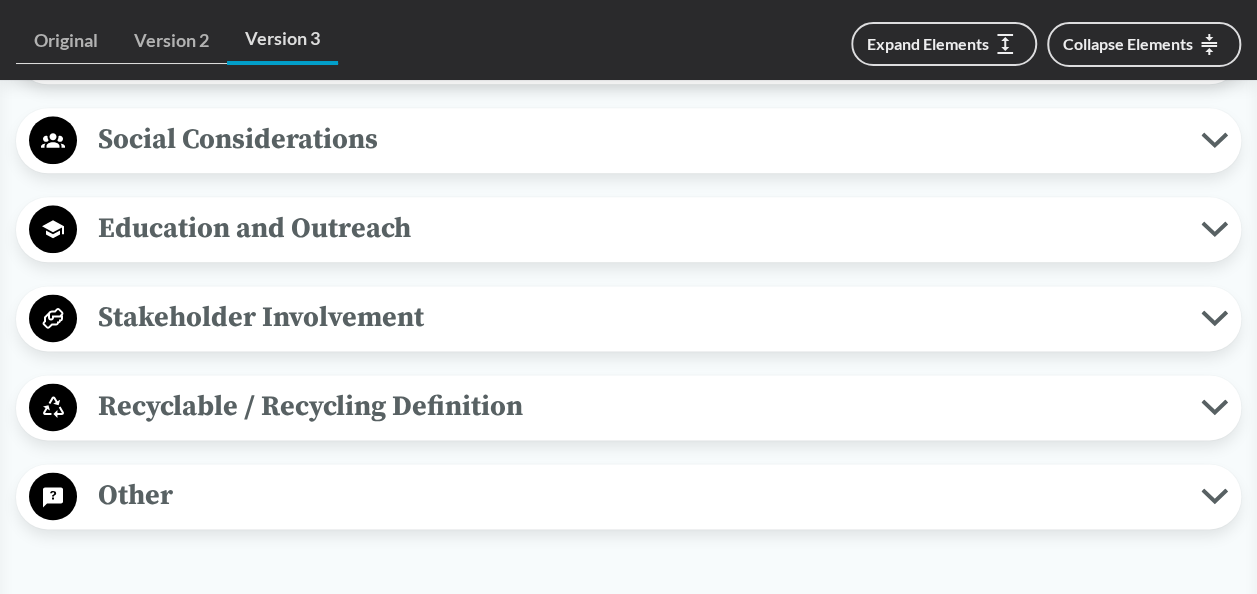 click 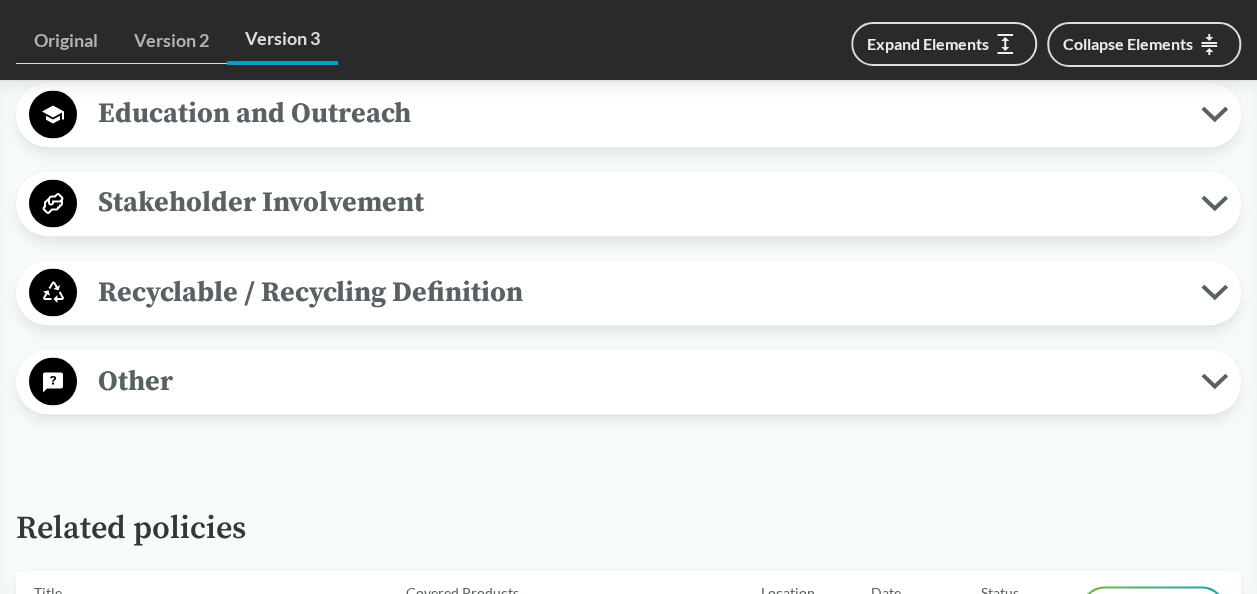 scroll, scrollTop: 5400, scrollLeft: 0, axis: vertical 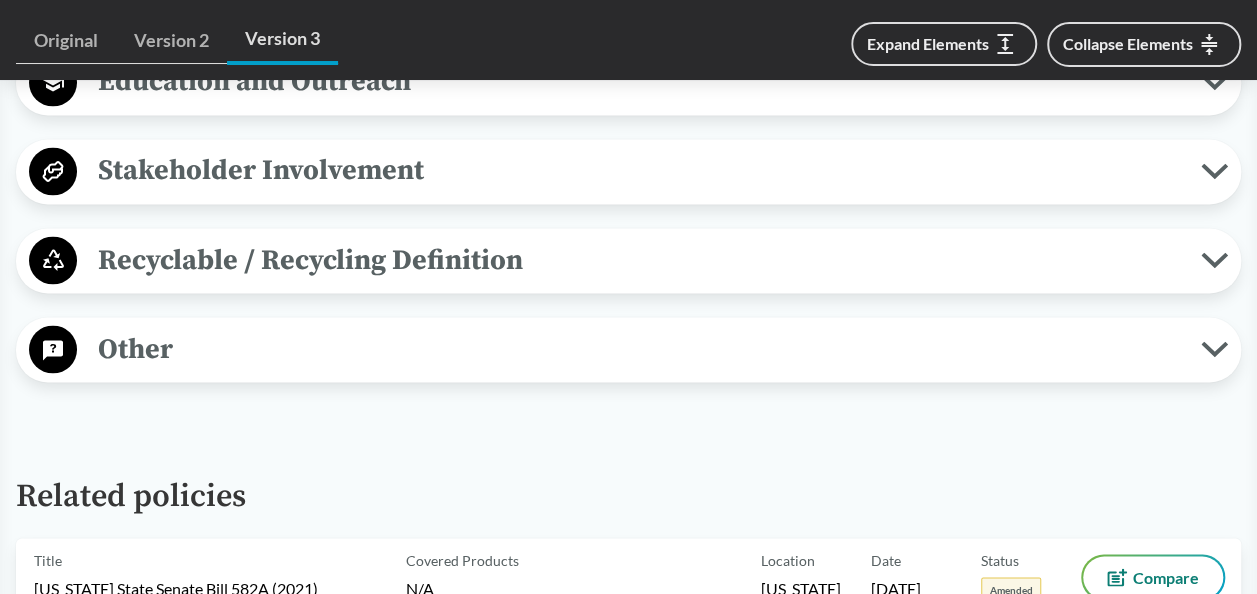 click on "Recyclable / Recycling Definition" at bounding box center (628, 260) 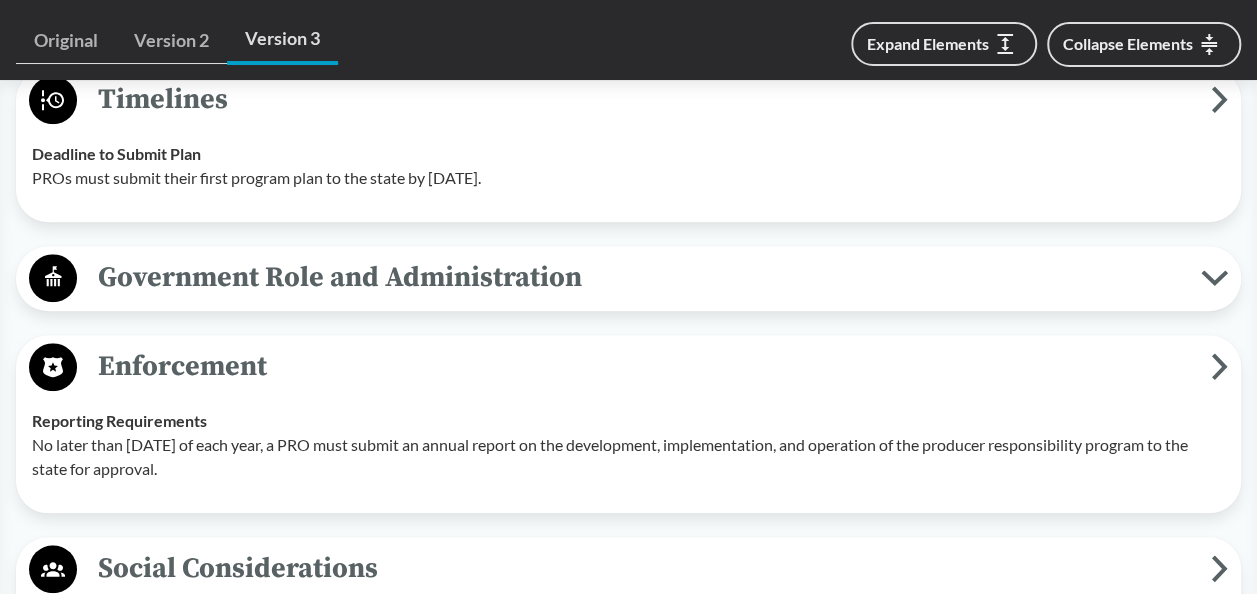 scroll, scrollTop: 4315, scrollLeft: 0, axis: vertical 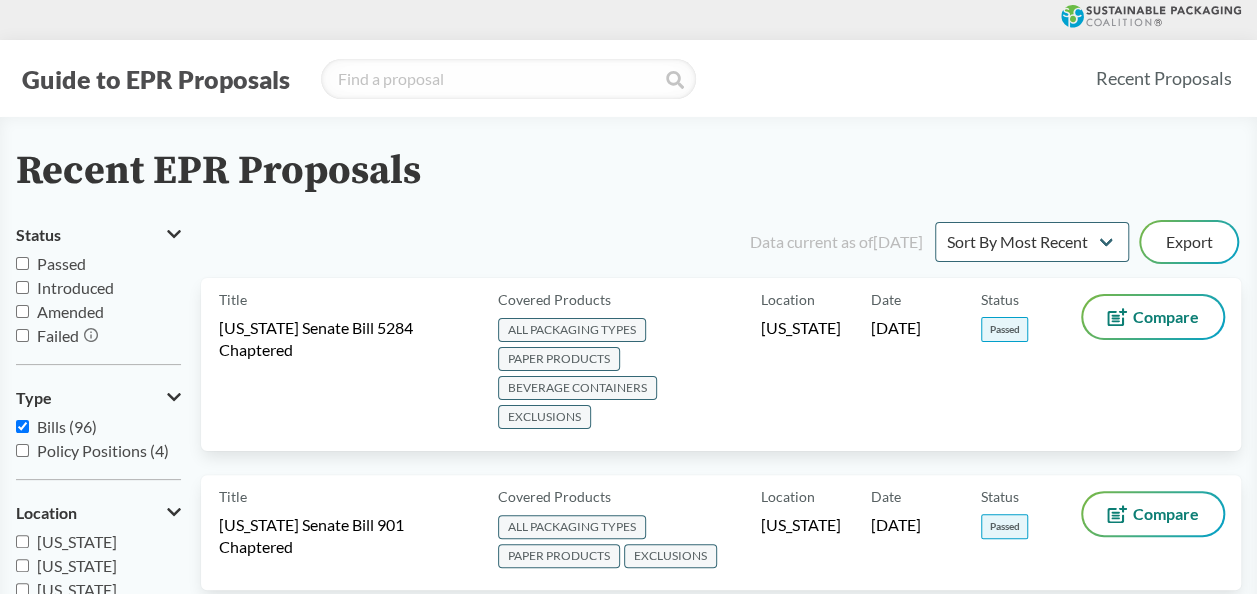 click on "Passed" at bounding box center [22, 263] 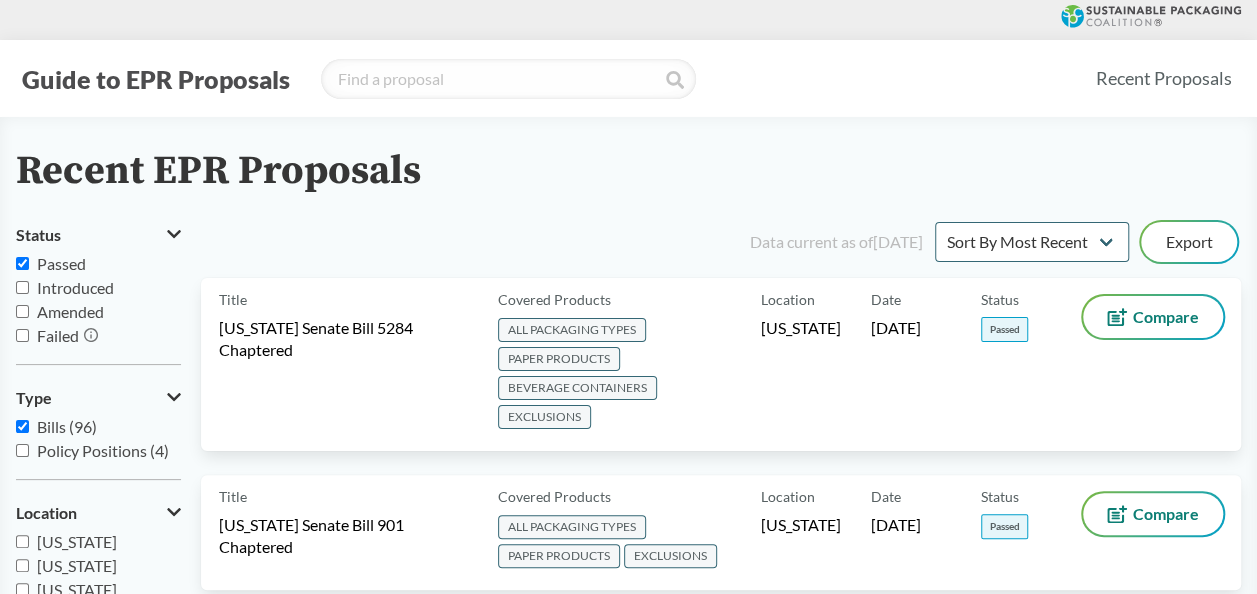 checkbox on "true" 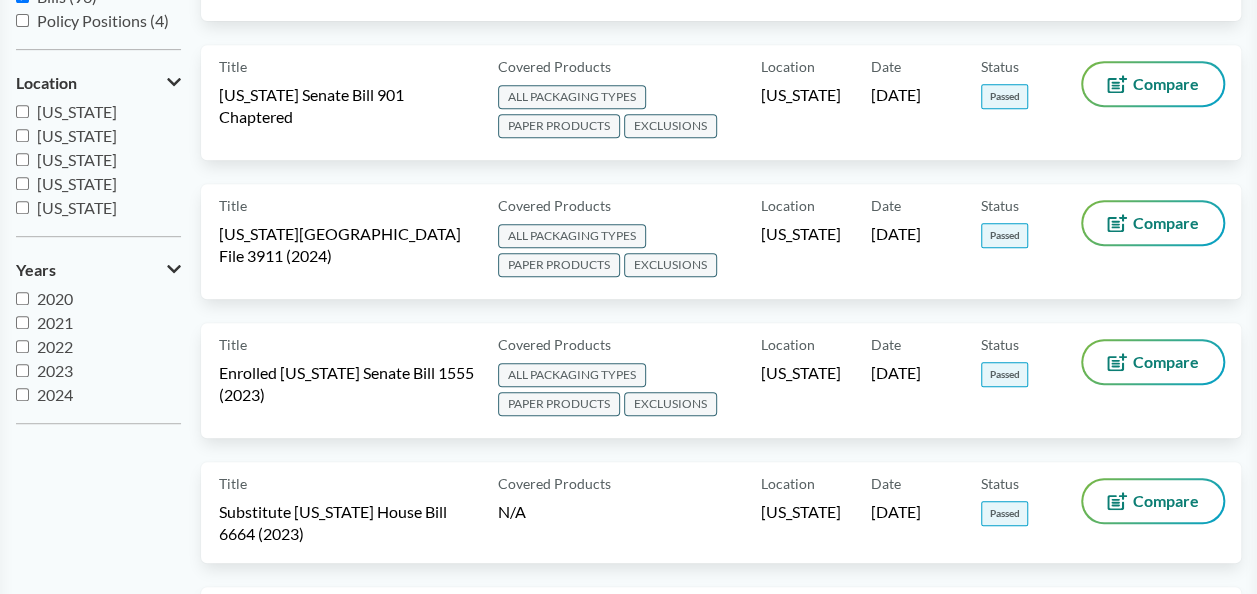 scroll, scrollTop: 500, scrollLeft: 0, axis: vertical 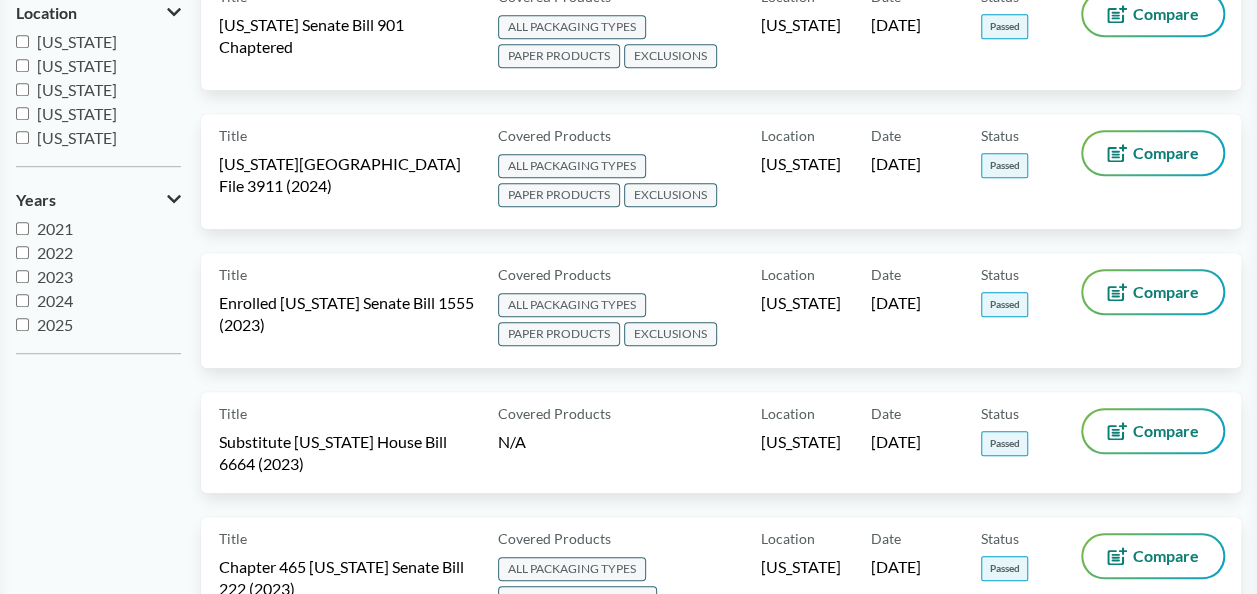 click on "2025" at bounding box center (22, 324) 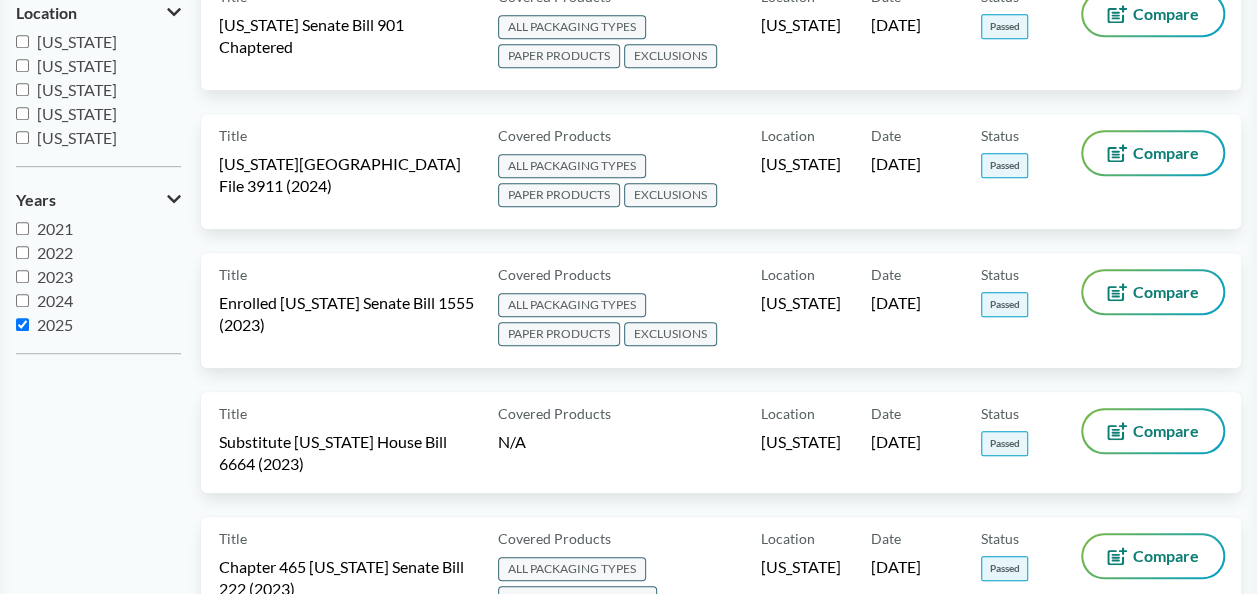 checkbox on "true" 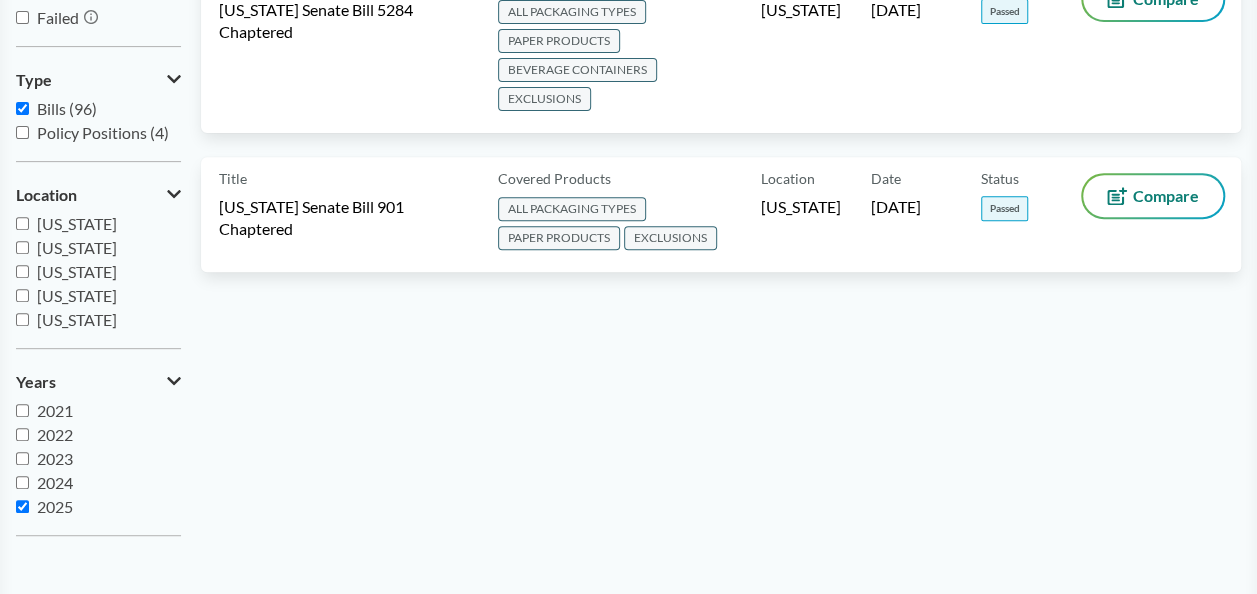 scroll, scrollTop: 100, scrollLeft: 0, axis: vertical 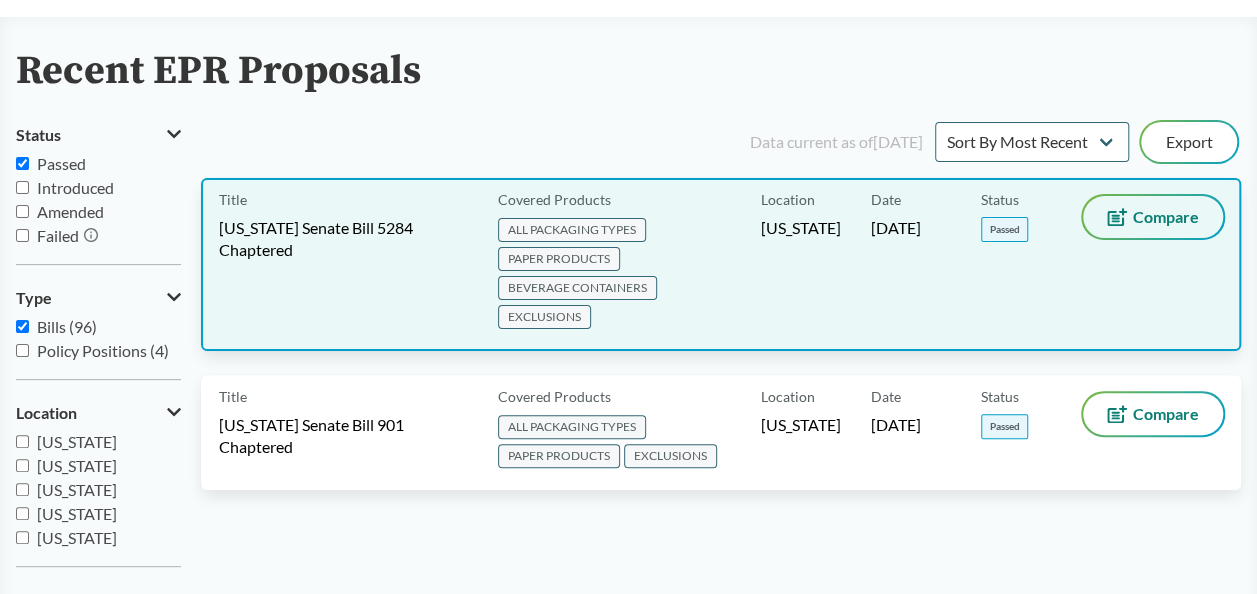 click on "Compare" at bounding box center [1153, 217] 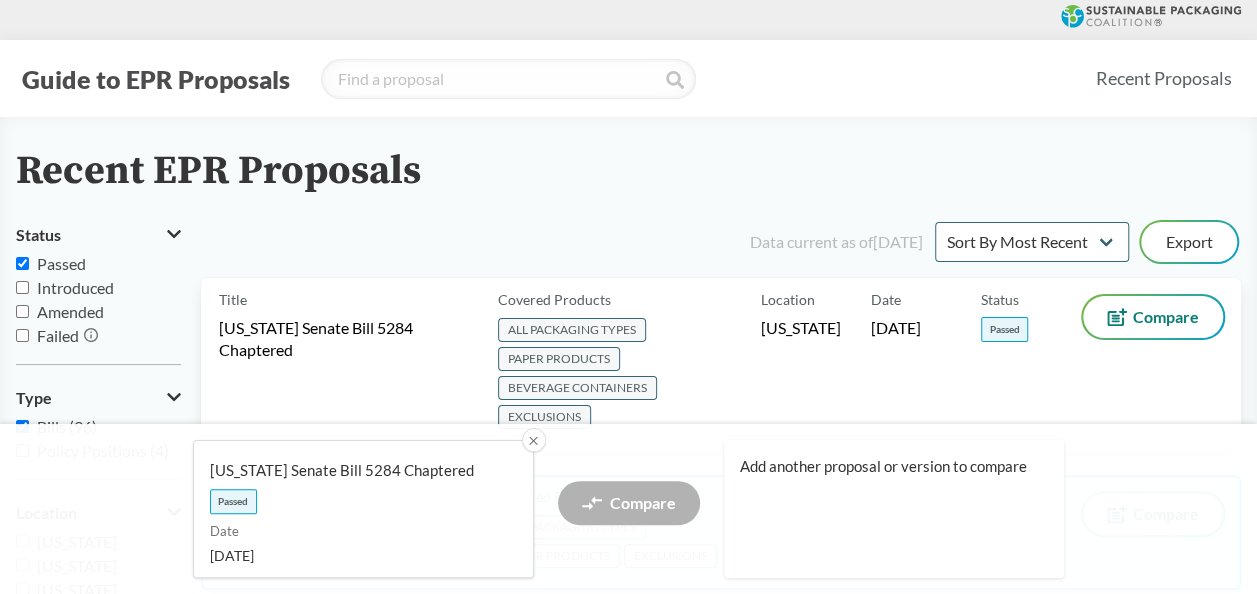 scroll, scrollTop: 200, scrollLeft: 0, axis: vertical 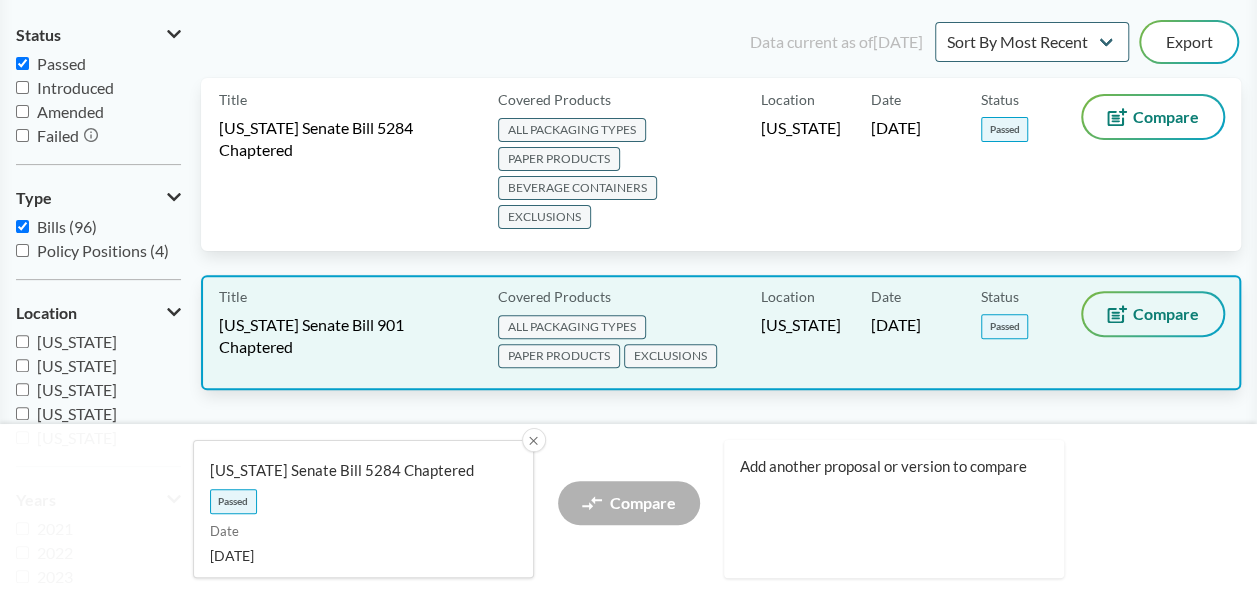 click on "Compare" at bounding box center (1153, 314) 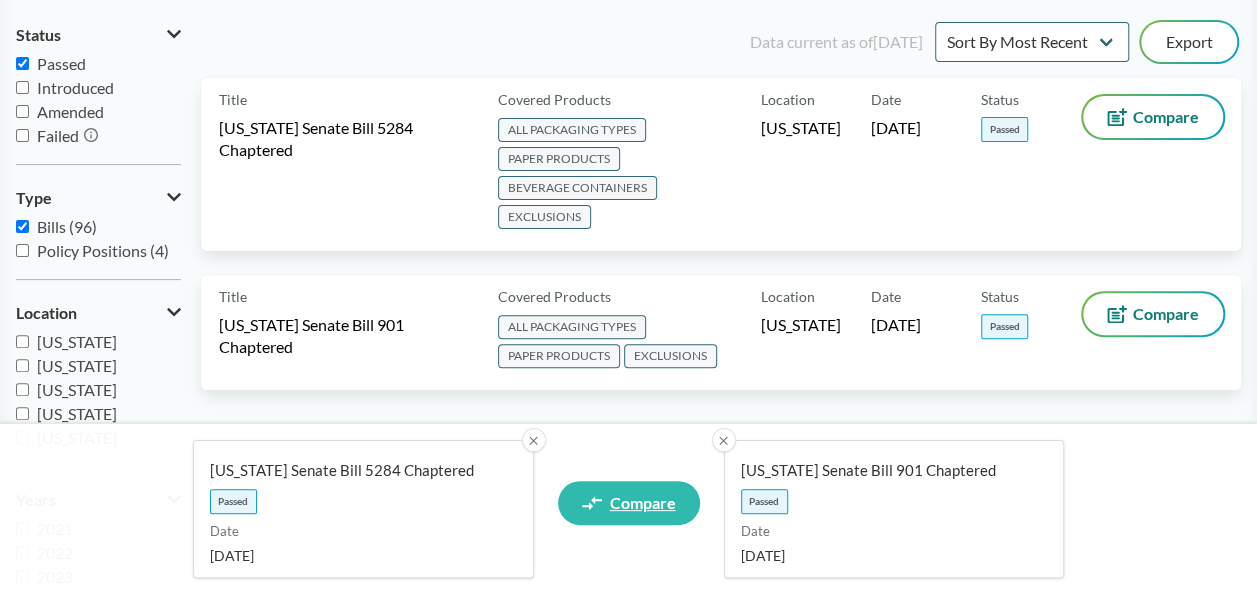 click on "Compare" at bounding box center (643, 503) 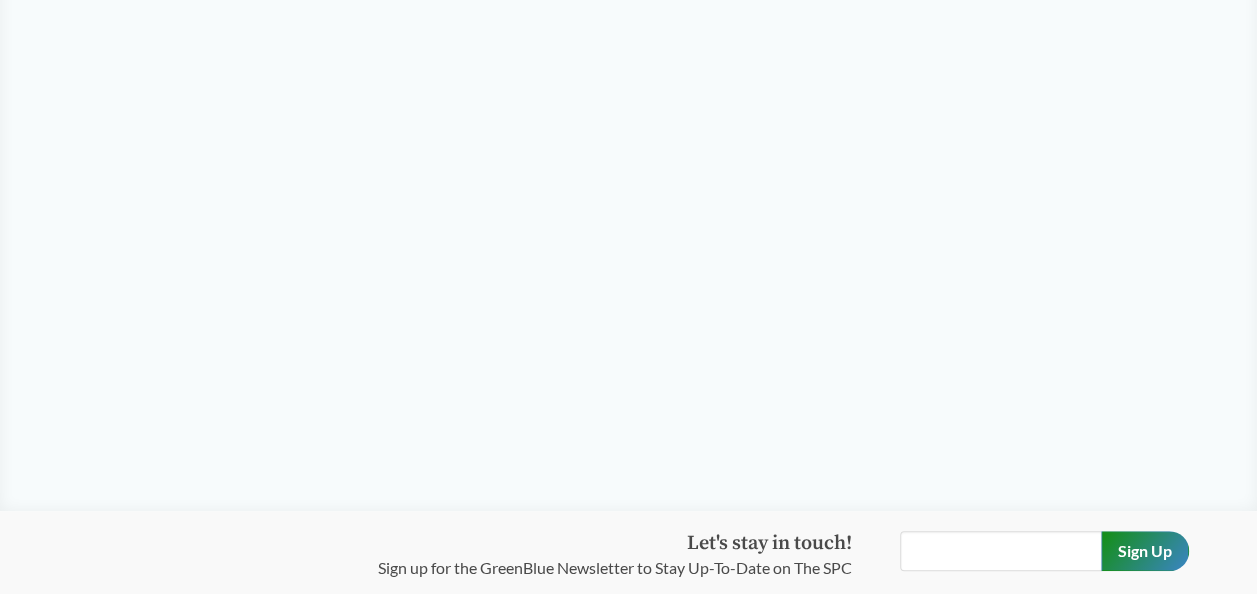 scroll, scrollTop: 0, scrollLeft: 0, axis: both 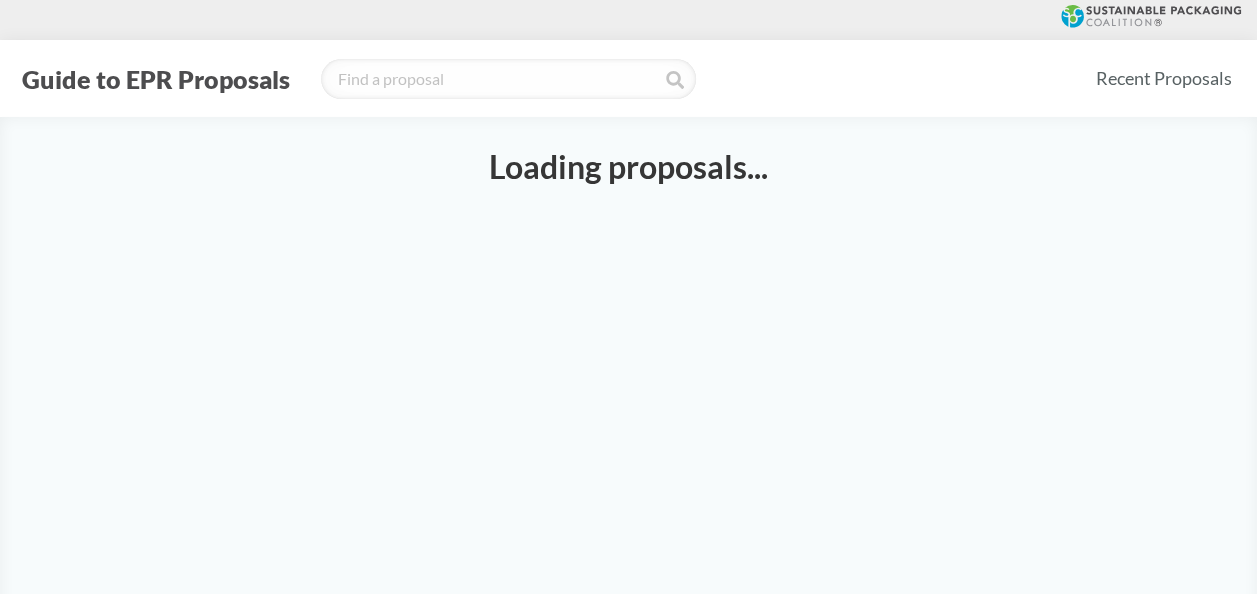 select on "SB5284C" 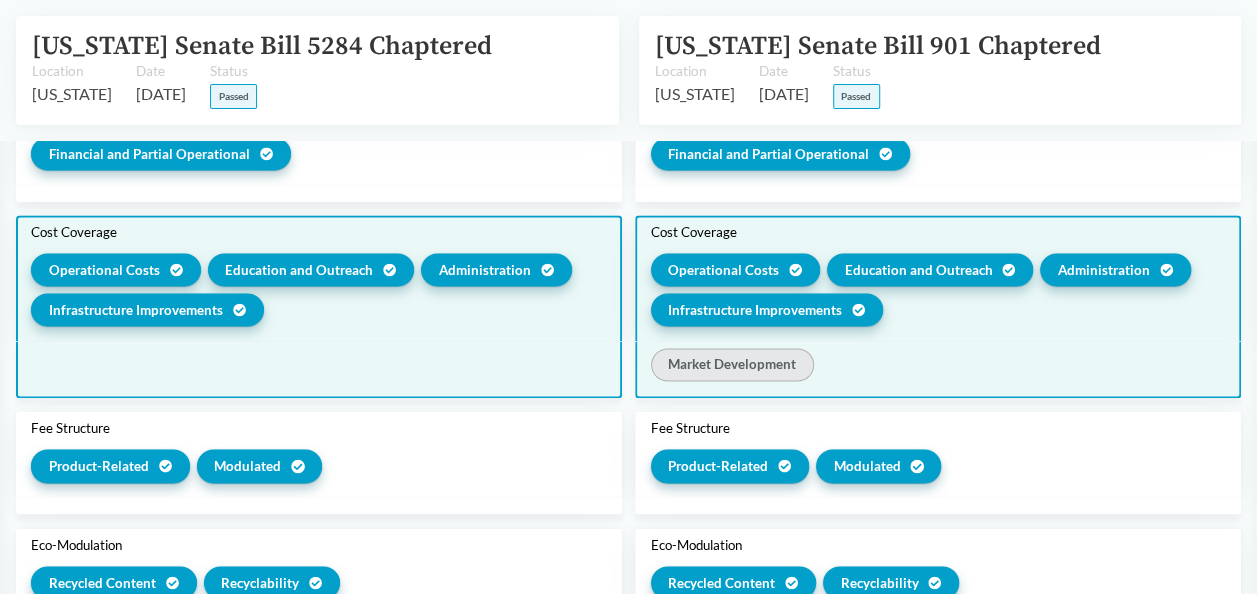 scroll, scrollTop: 1500, scrollLeft: 0, axis: vertical 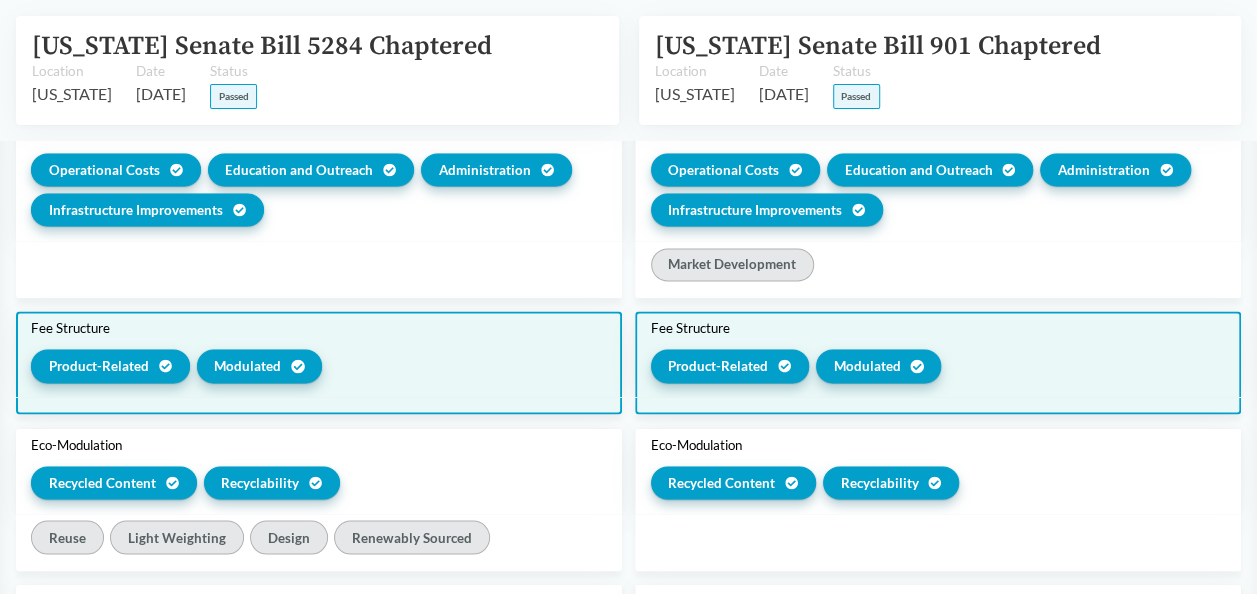 click on "Product-Related" at bounding box center (99, 366) 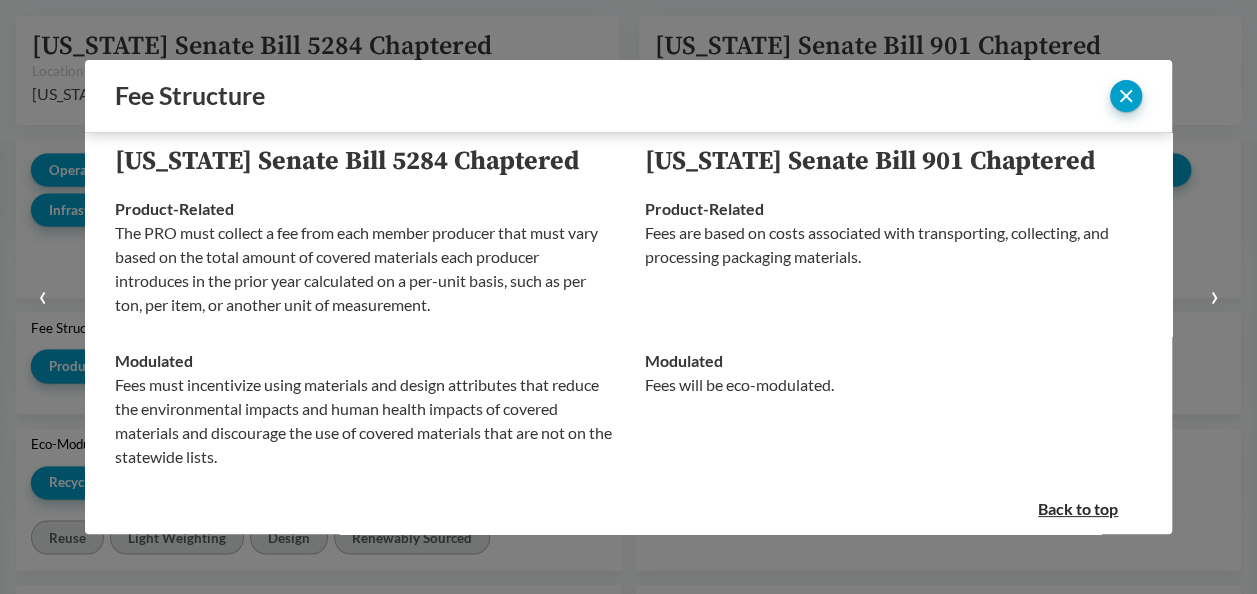 scroll, scrollTop: 79, scrollLeft: 0, axis: vertical 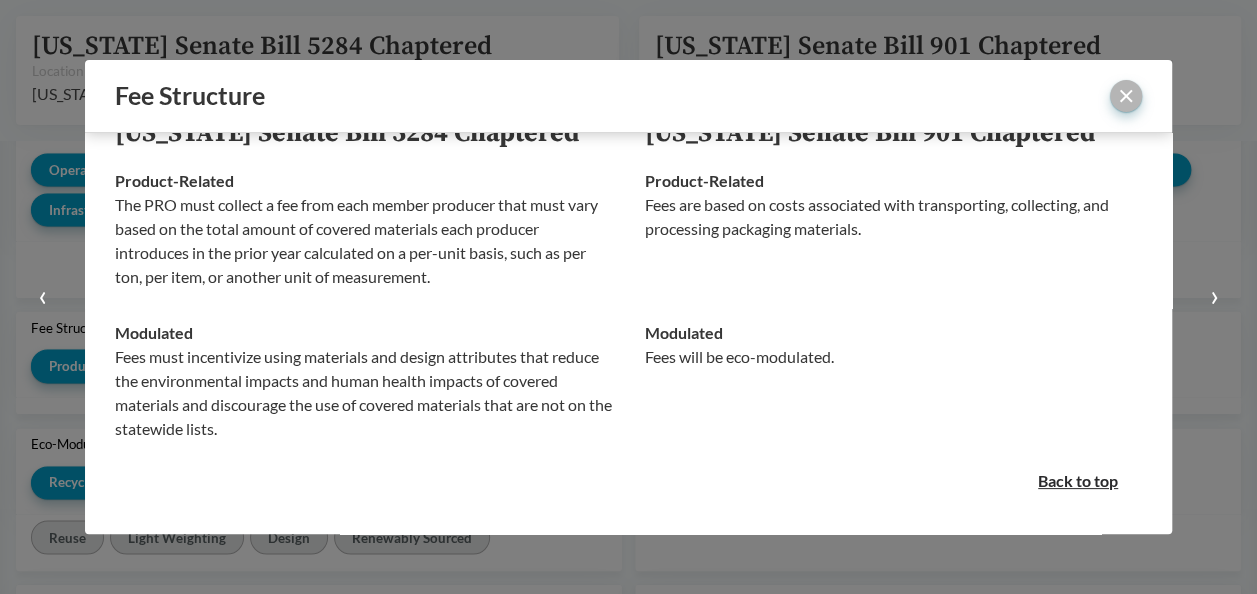 click at bounding box center (1126, 96) 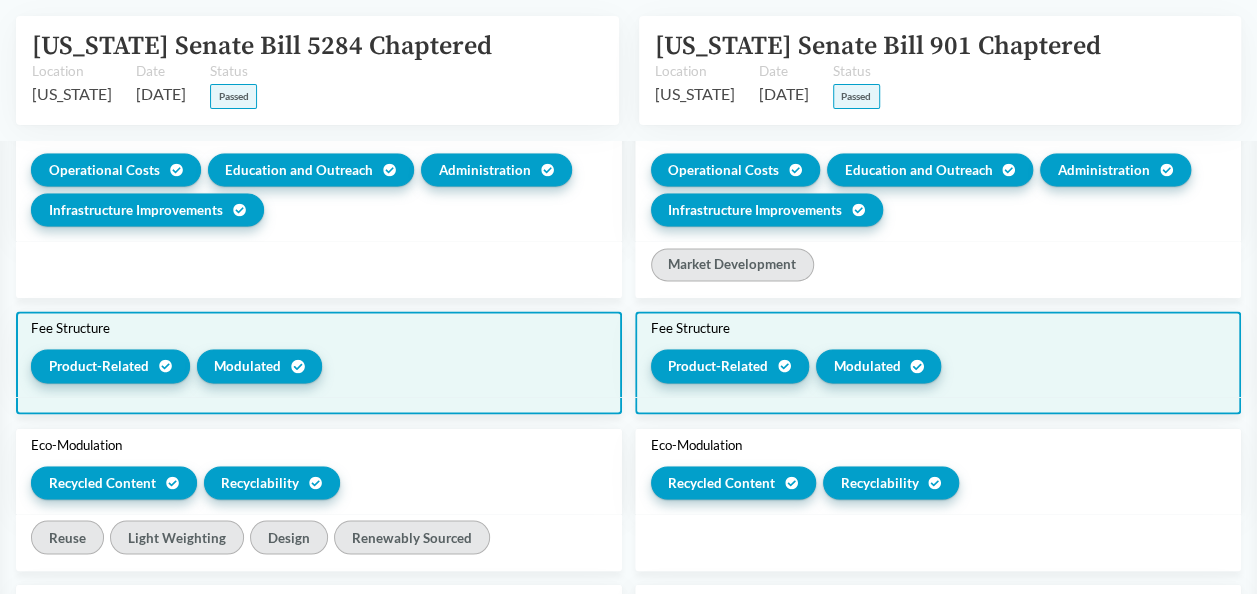 click on "Product-Related" at bounding box center [718, 366] 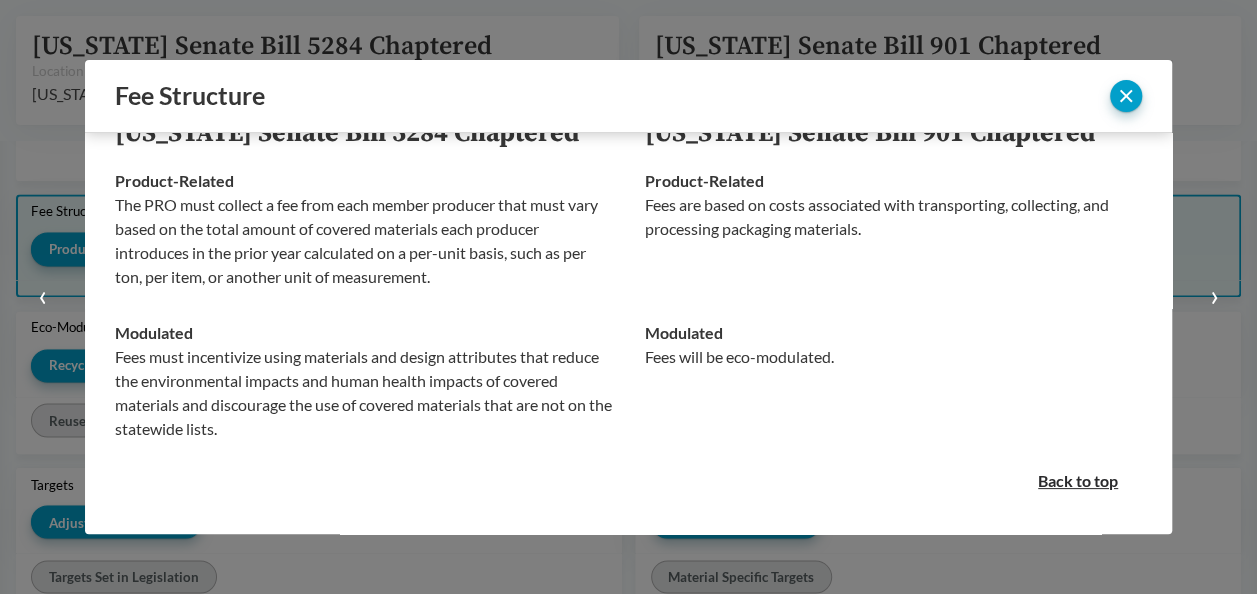 scroll, scrollTop: 1383, scrollLeft: 0, axis: vertical 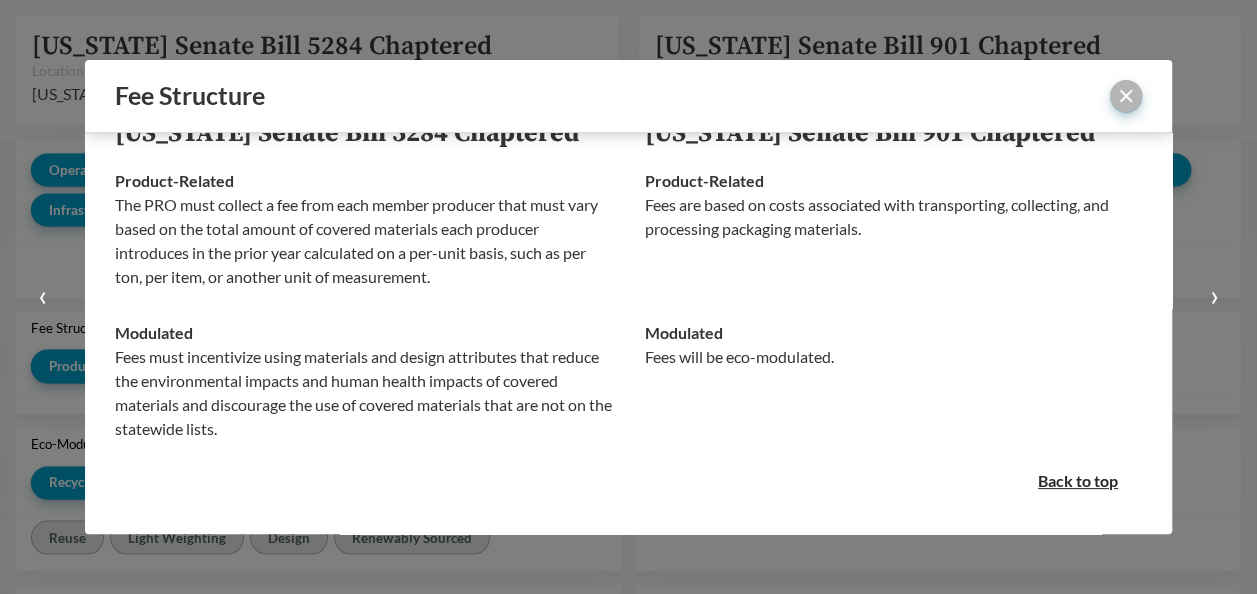 click at bounding box center (1126, 96) 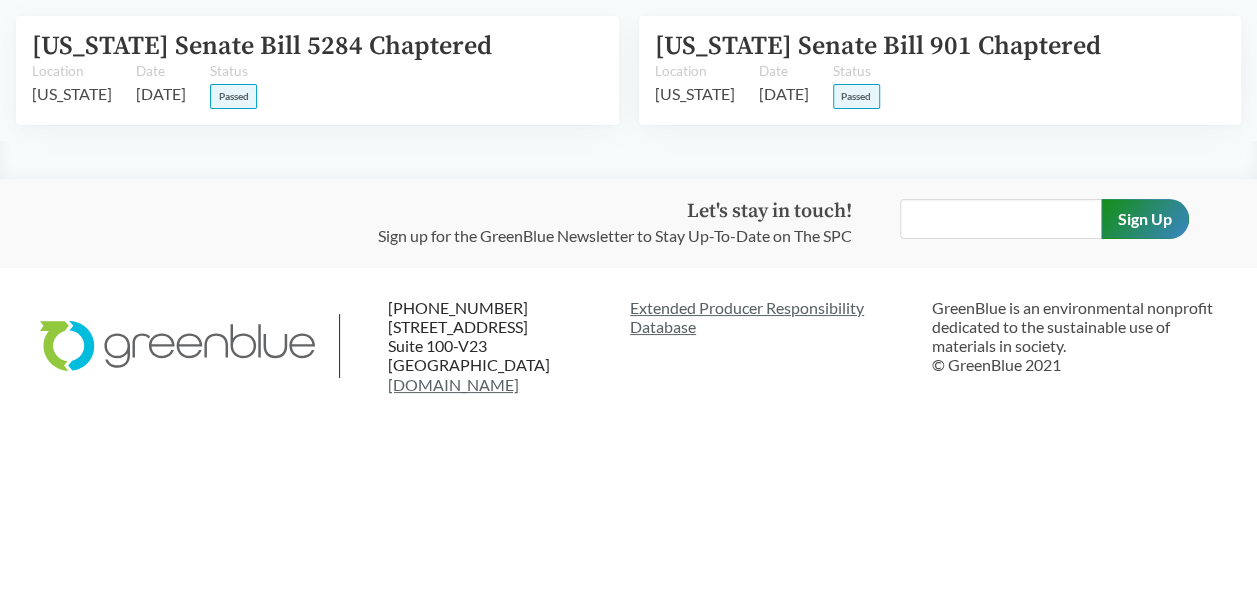 scroll, scrollTop: 3761, scrollLeft: 0, axis: vertical 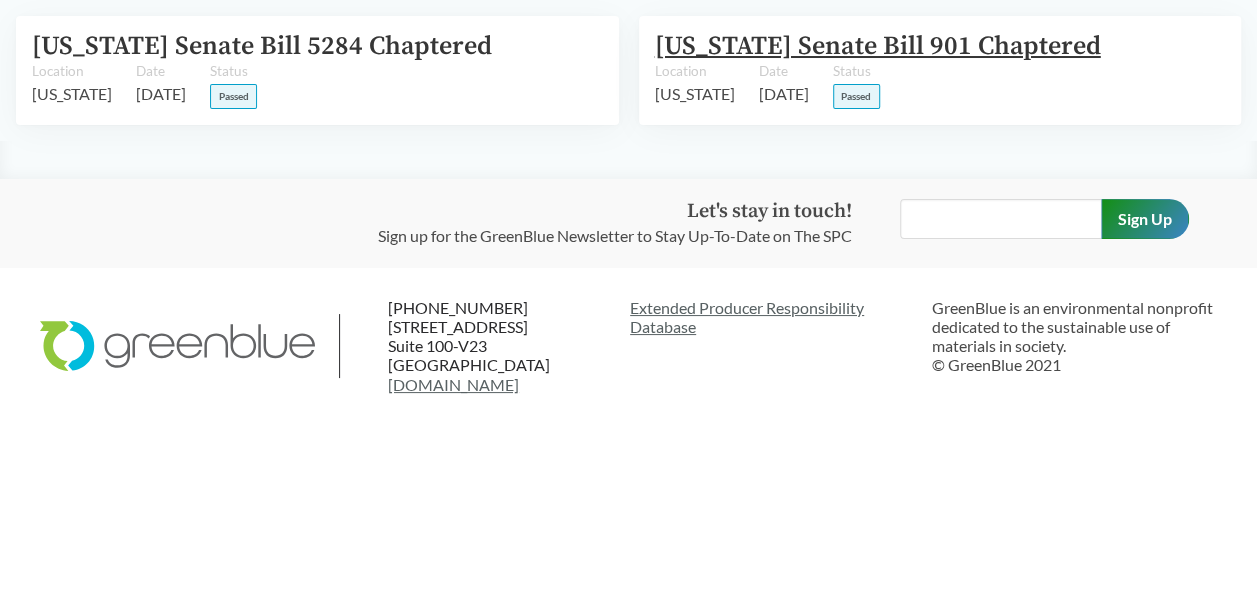 click on "[US_STATE] Senate Bill 901 Chaptered" at bounding box center (878, 46) 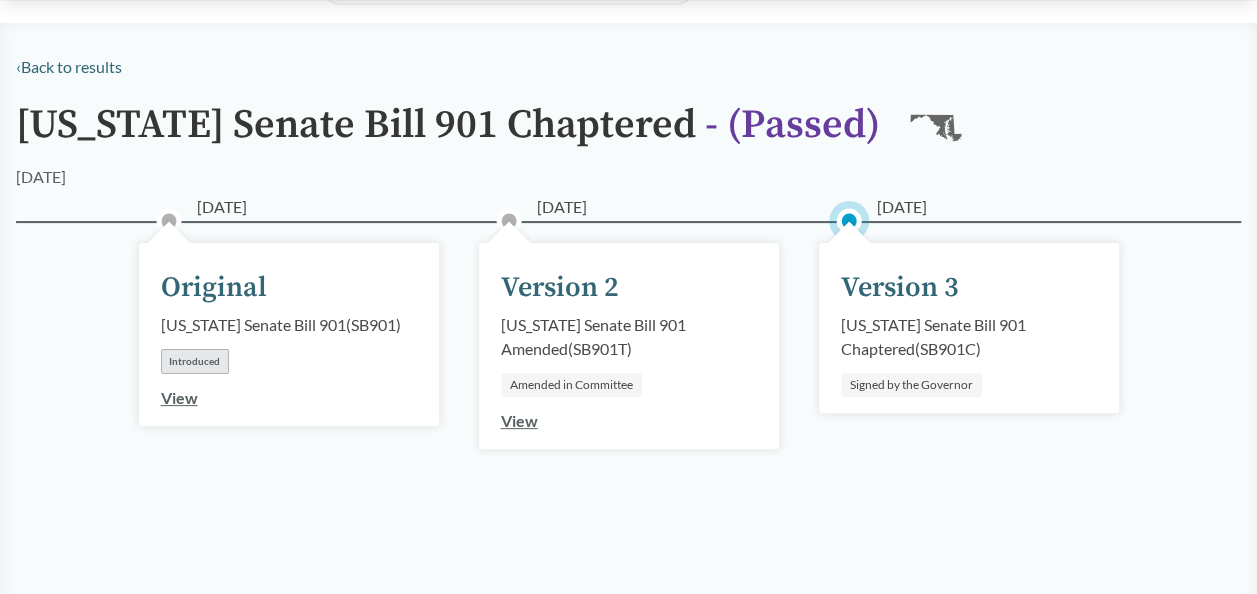 scroll, scrollTop: 200, scrollLeft: 0, axis: vertical 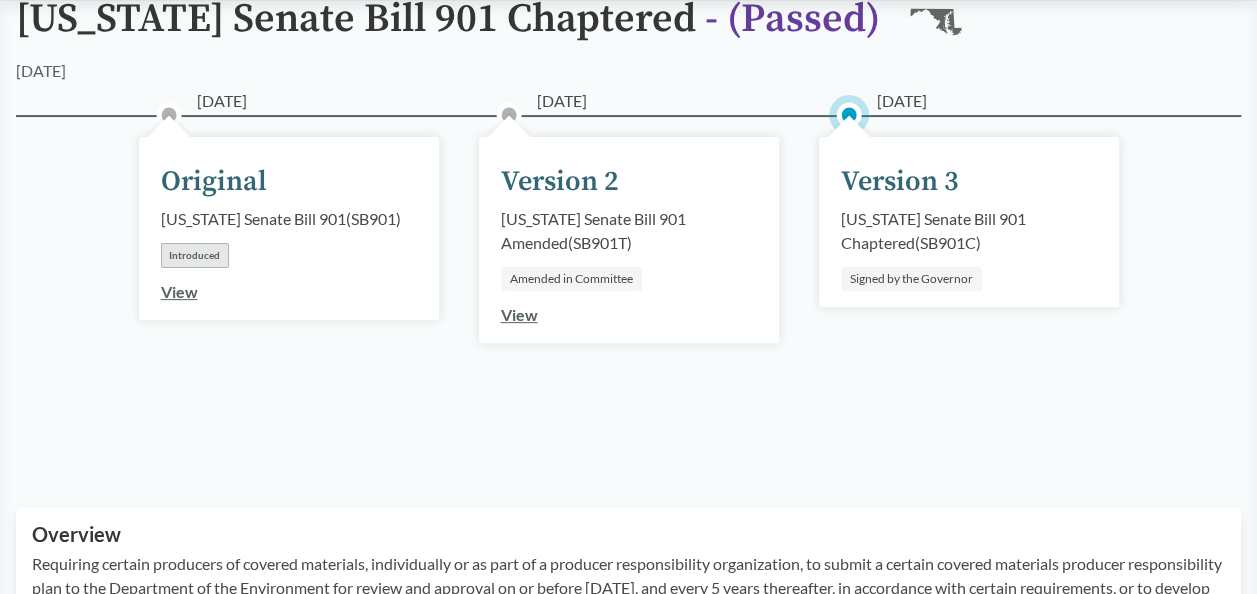 click on "Version 3" at bounding box center (900, 182) 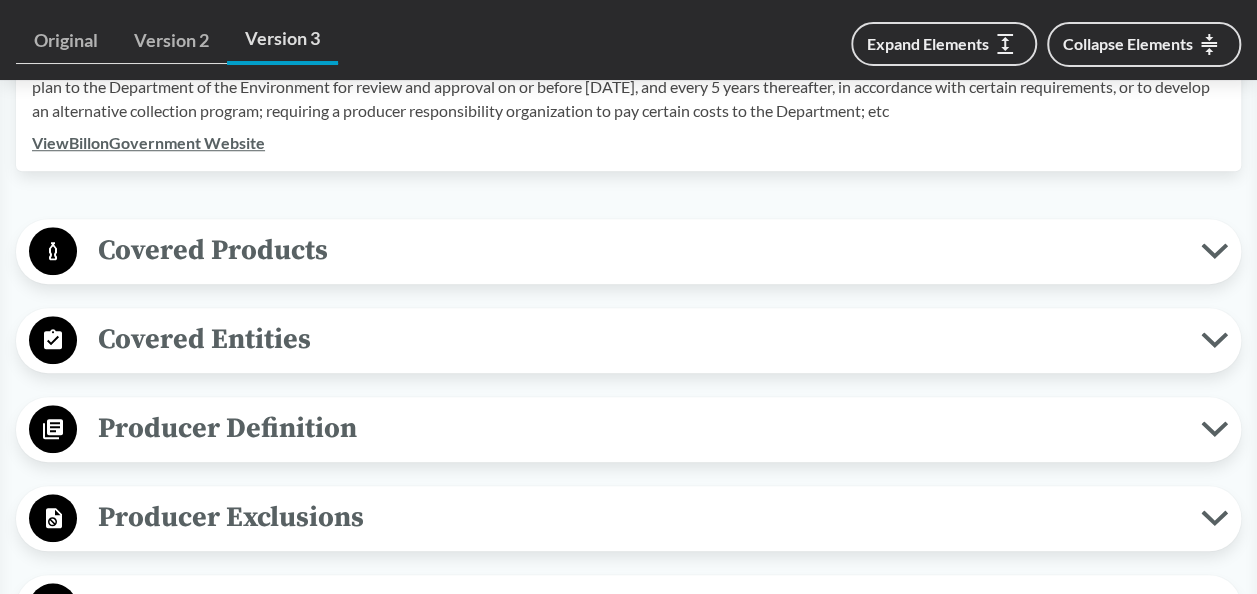 scroll, scrollTop: 800, scrollLeft: 0, axis: vertical 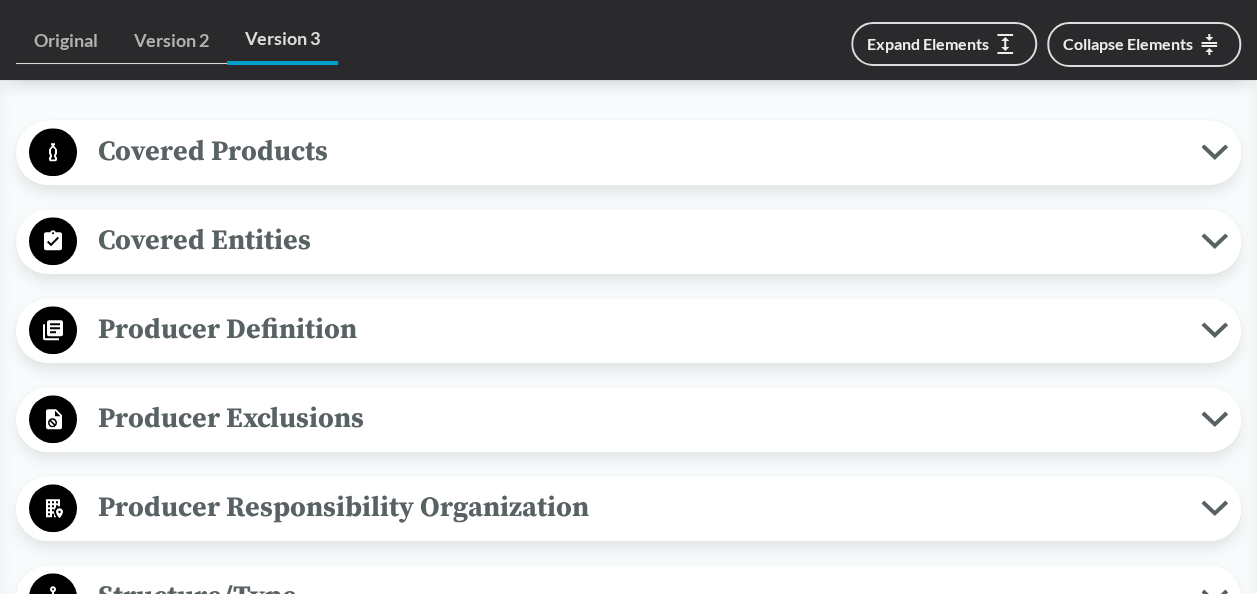 click 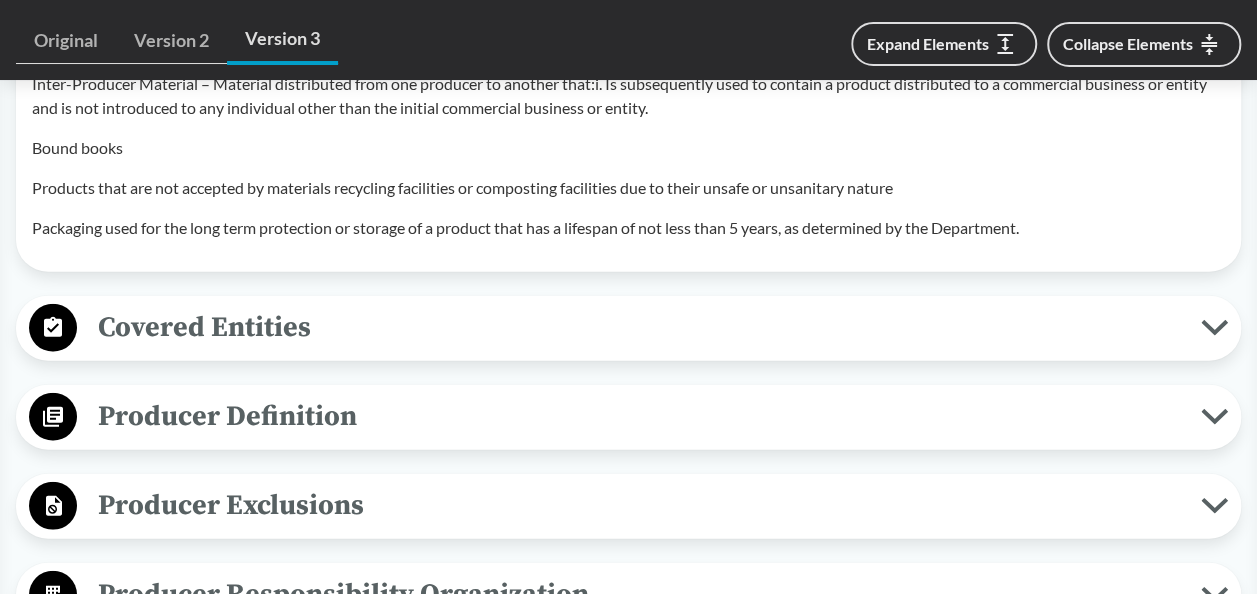 scroll, scrollTop: 2200, scrollLeft: 0, axis: vertical 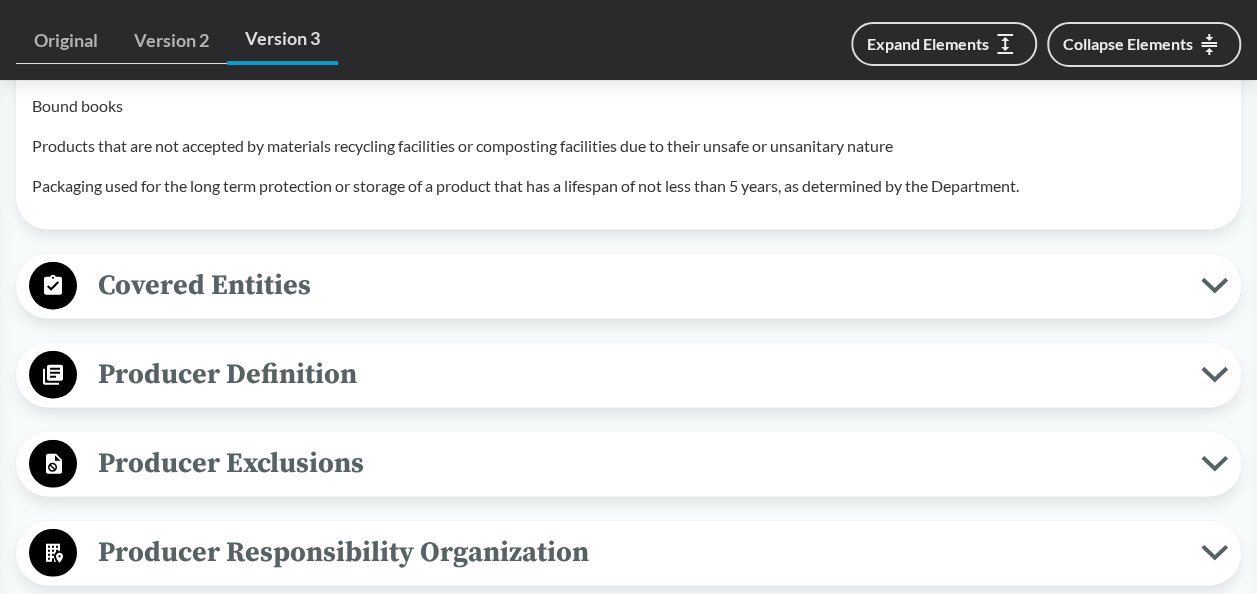 click 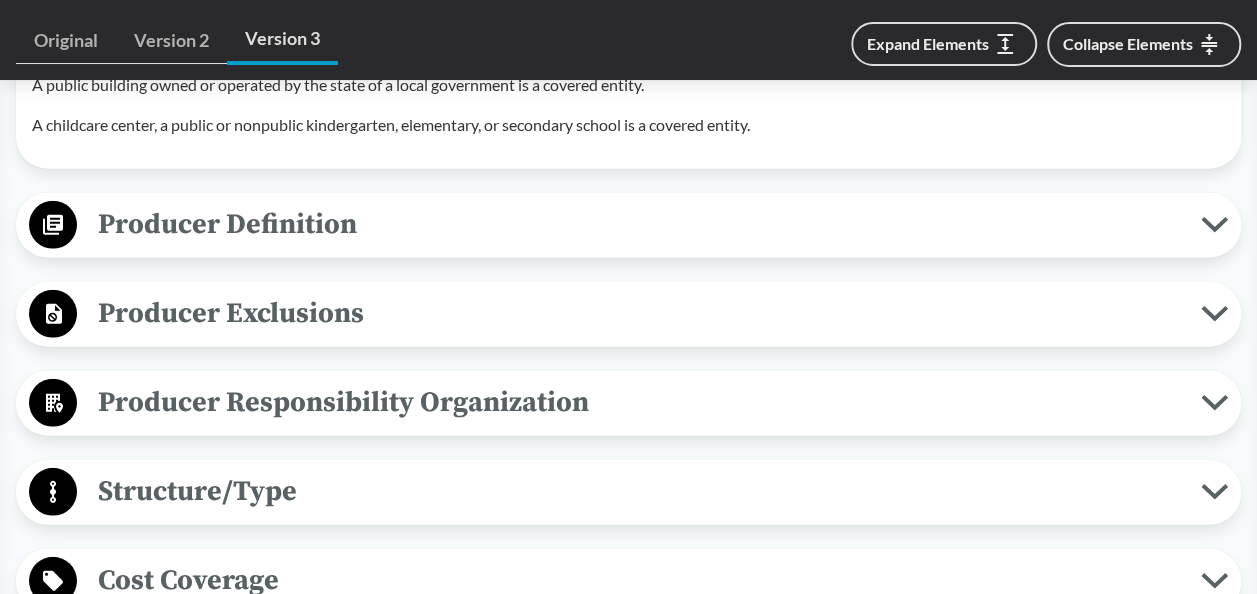 scroll, scrollTop: 2600, scrollLeft: 0, axis: vertical 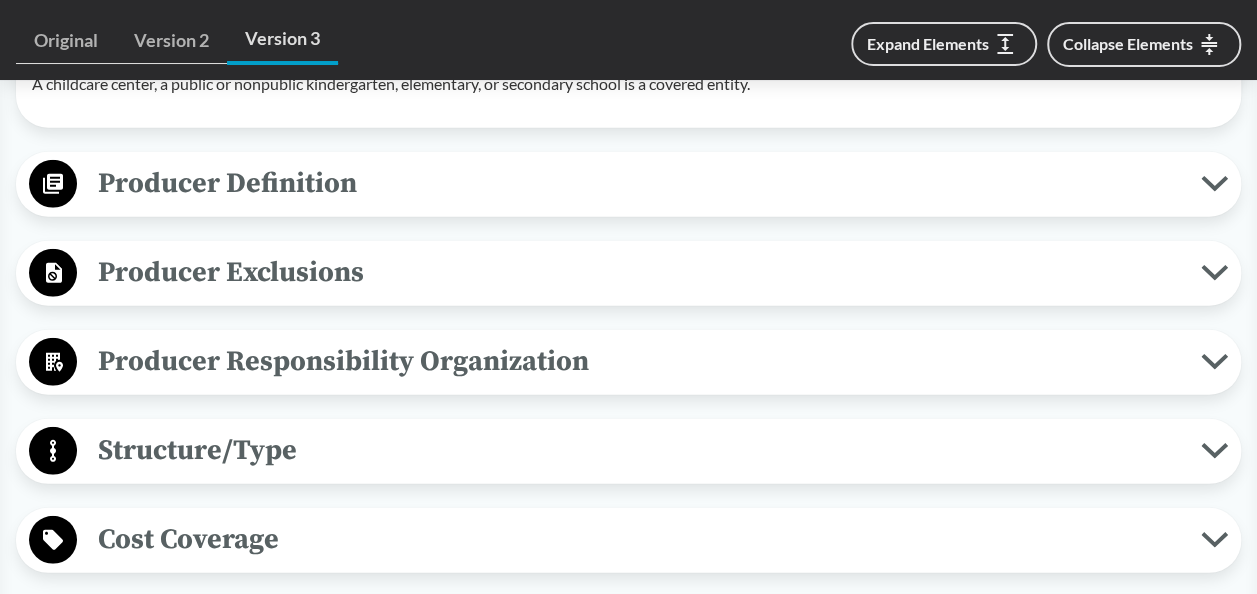 click on "Producer Definition" at bounding box center [639, 183] 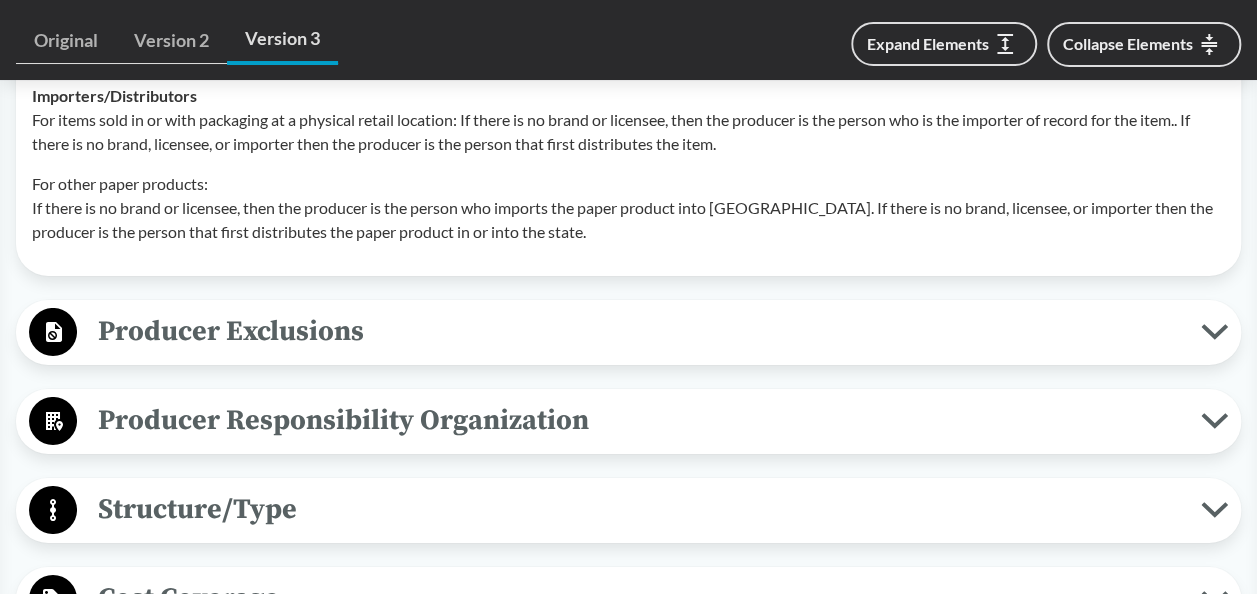 scroll, scrollTop: 3300, scrollLeft: 0, axis: vertical 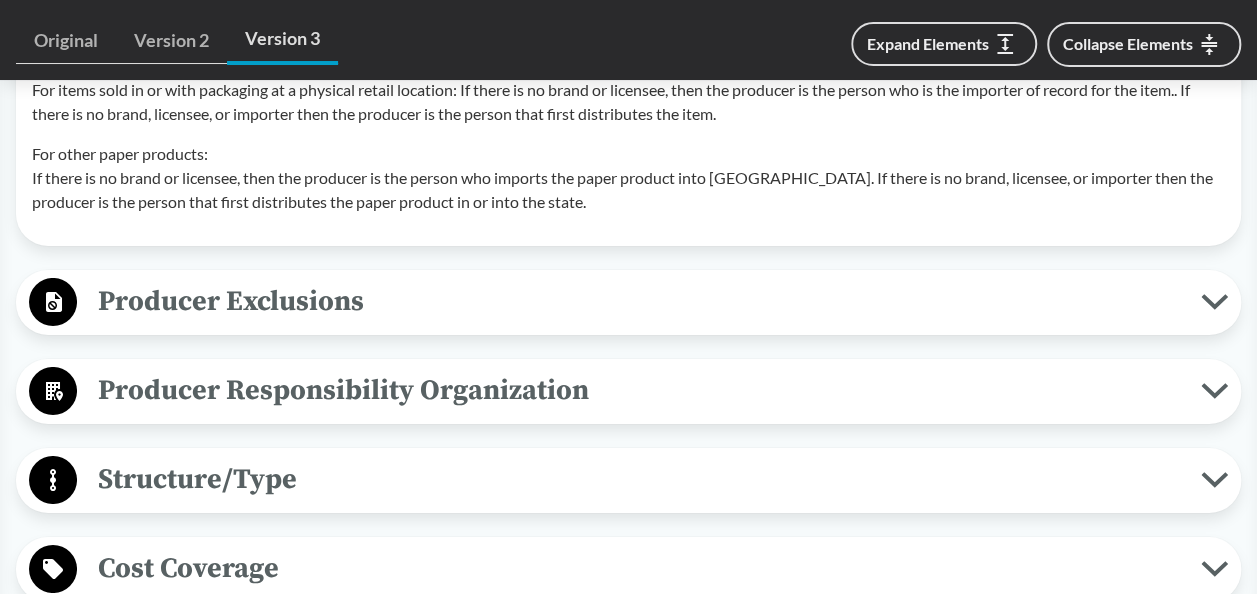 click 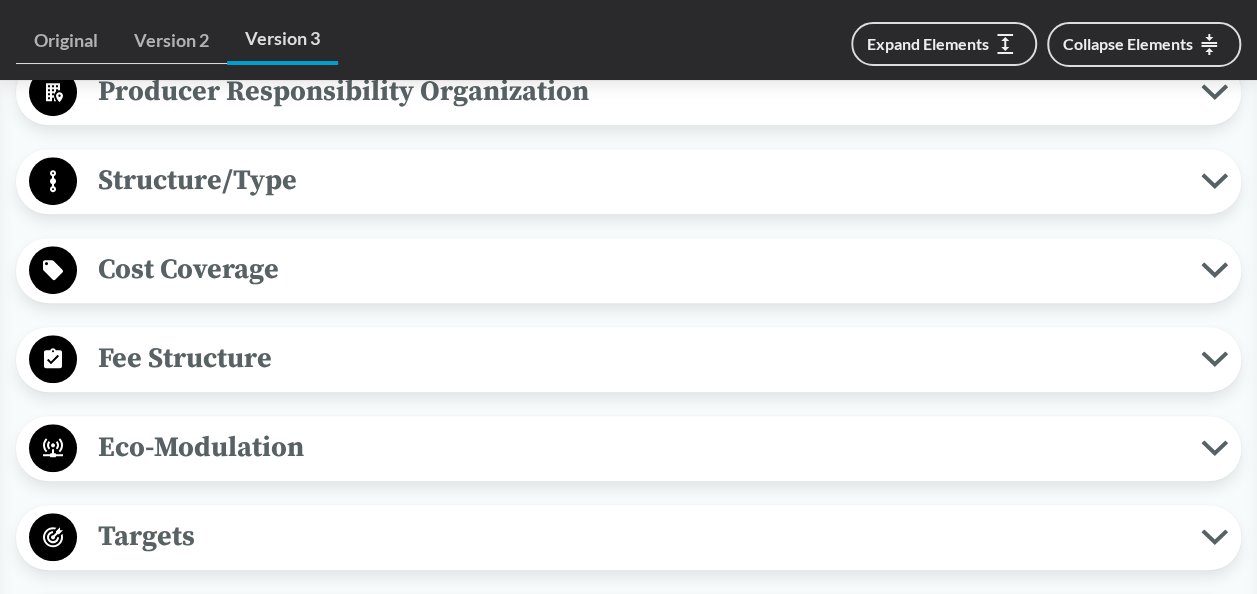 scroll, scrollTop: 4100, scrollLeft: 0, axis: vertical 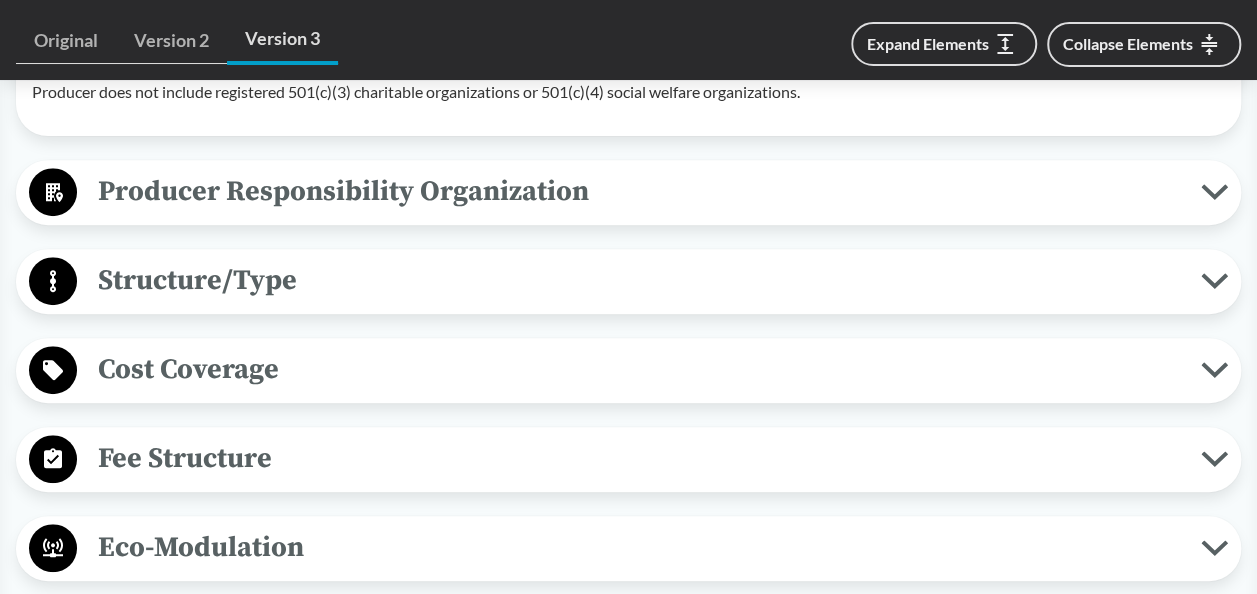 click 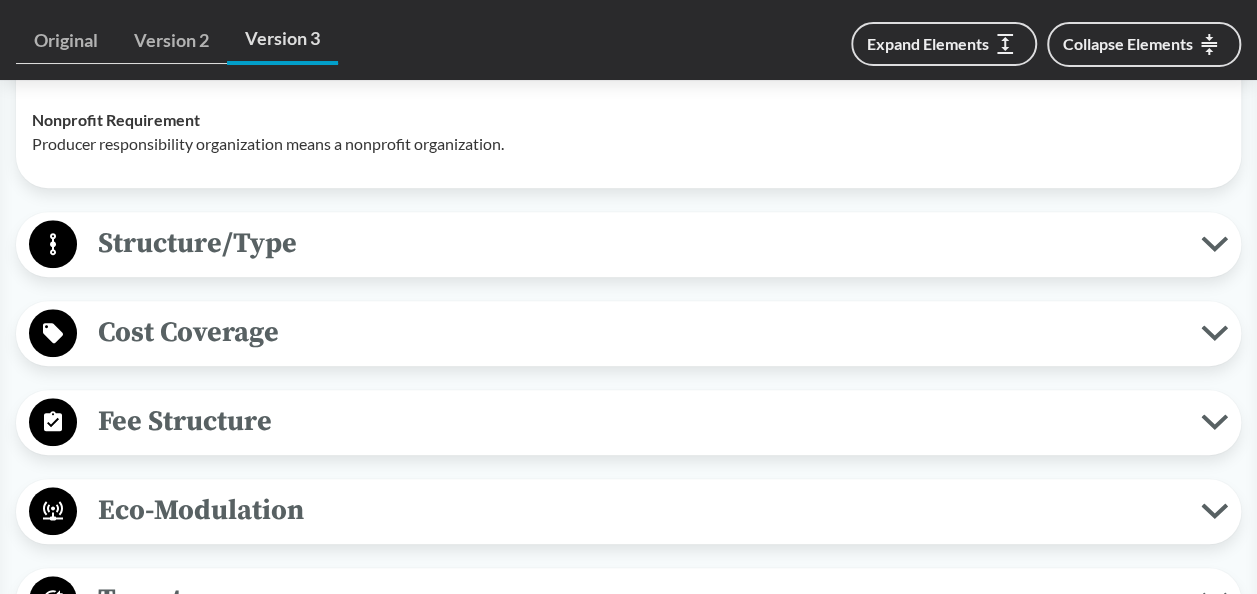 scroll, scrollTop: 4500, scrollLeft: 0, axis: vertical 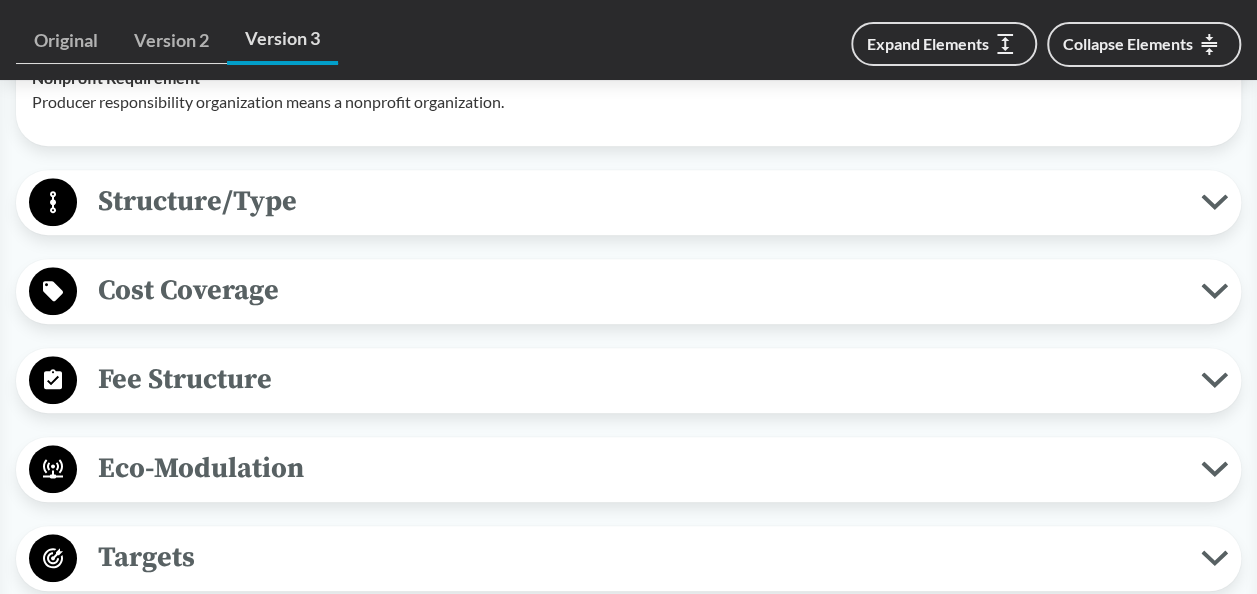 click 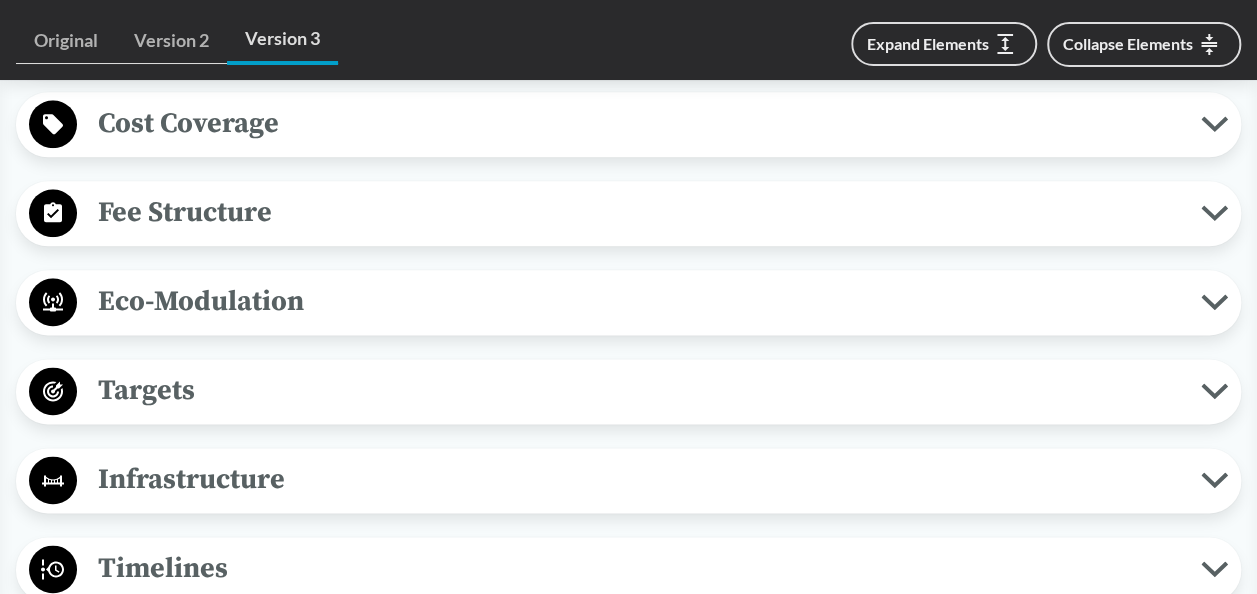 scroll, scrollTop: 4900, scrollLeft: 0, axis: vertical 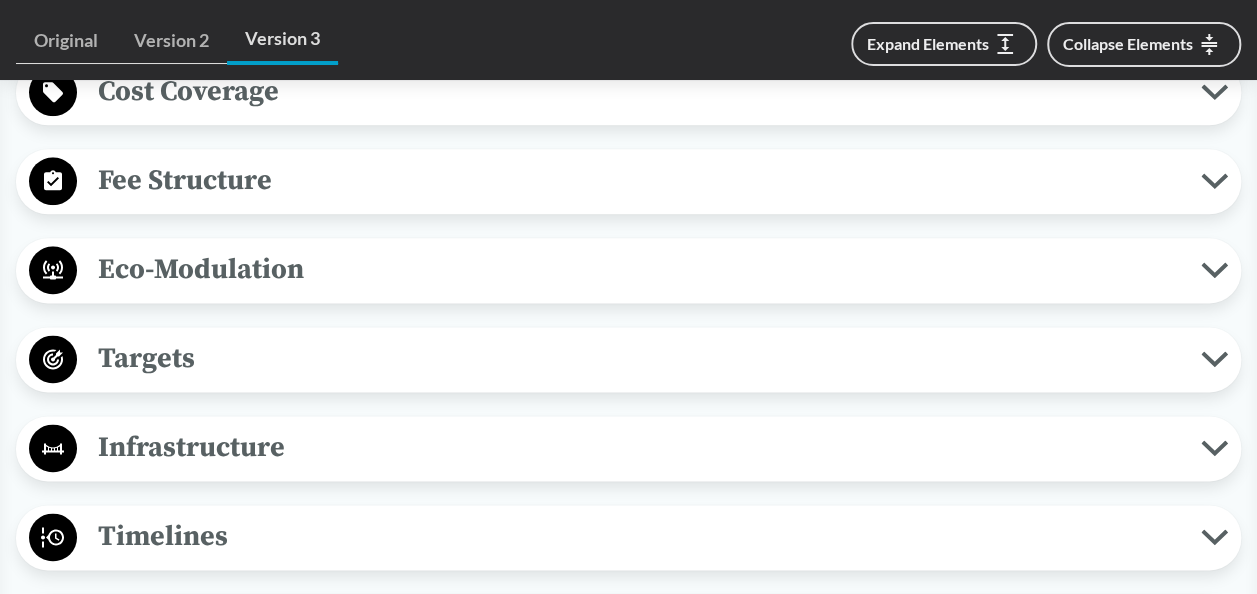 click 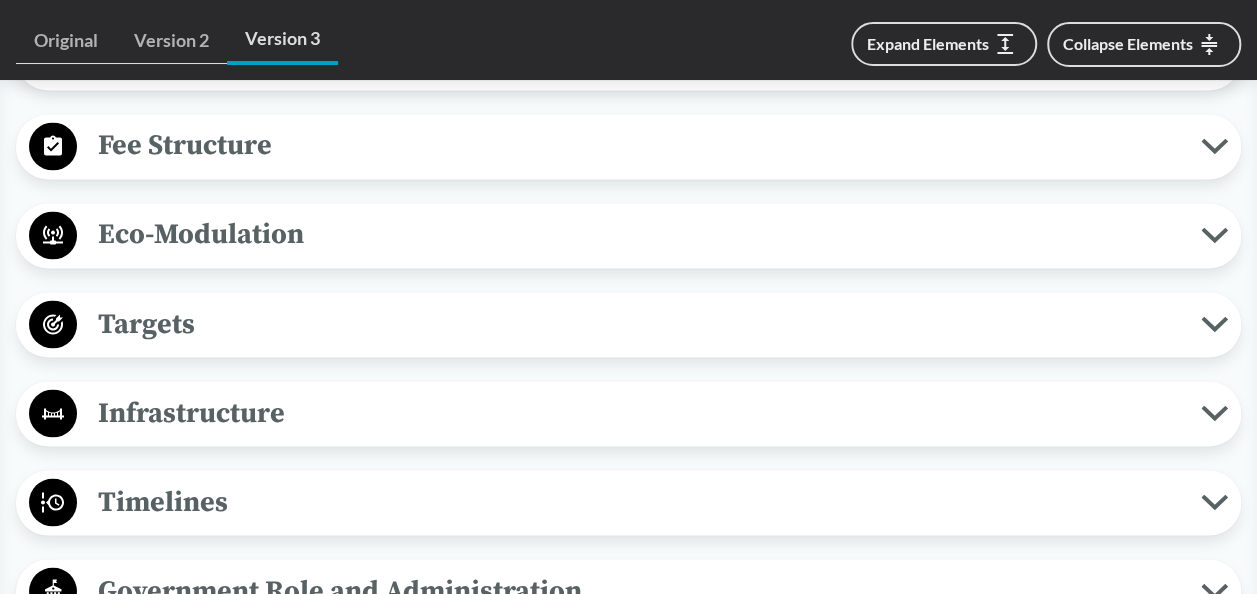 scroll, scrollTop: 5400, scrollLeft: 0, axis: vertical 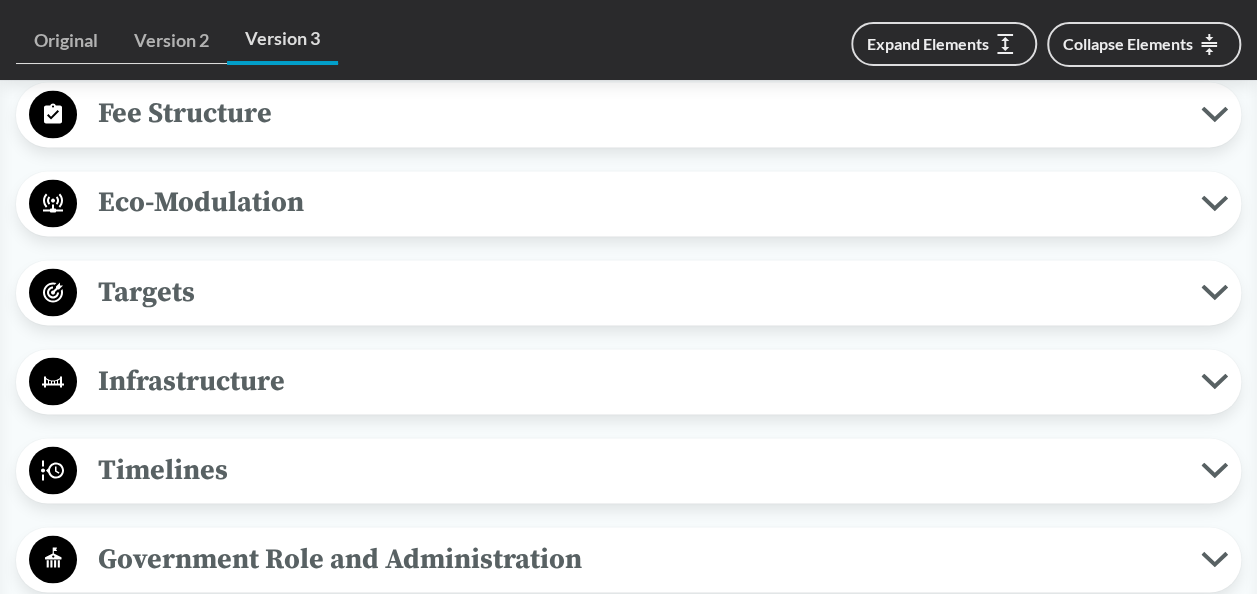click 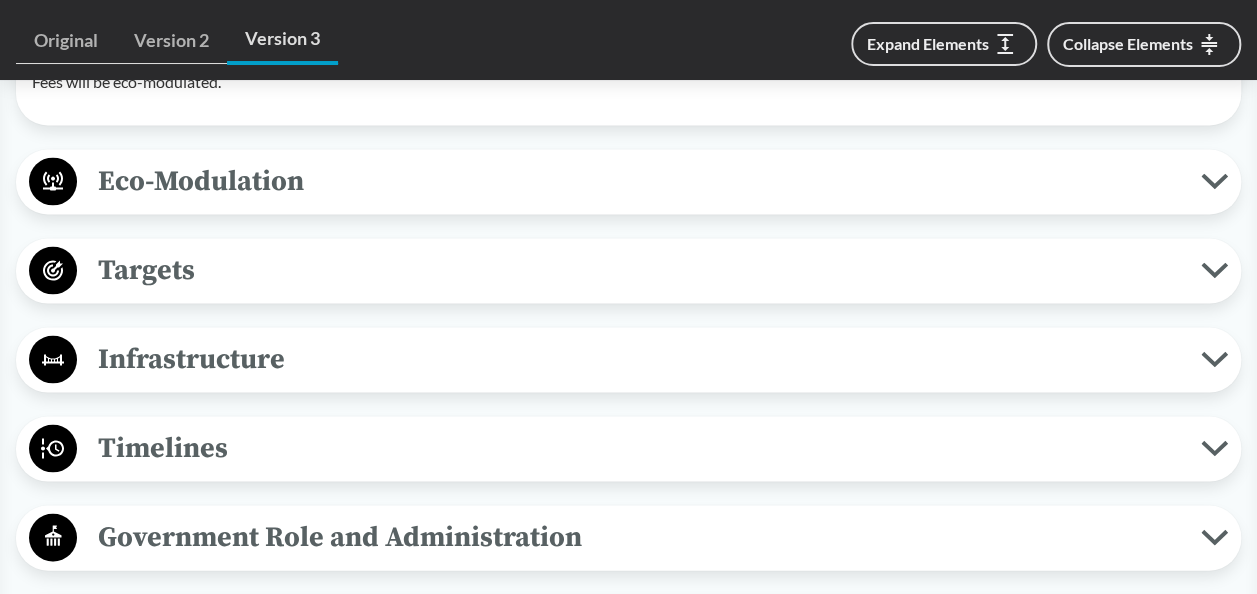 scroll, scrollTop: 5600, scrollLeft: 0, axis: vertical 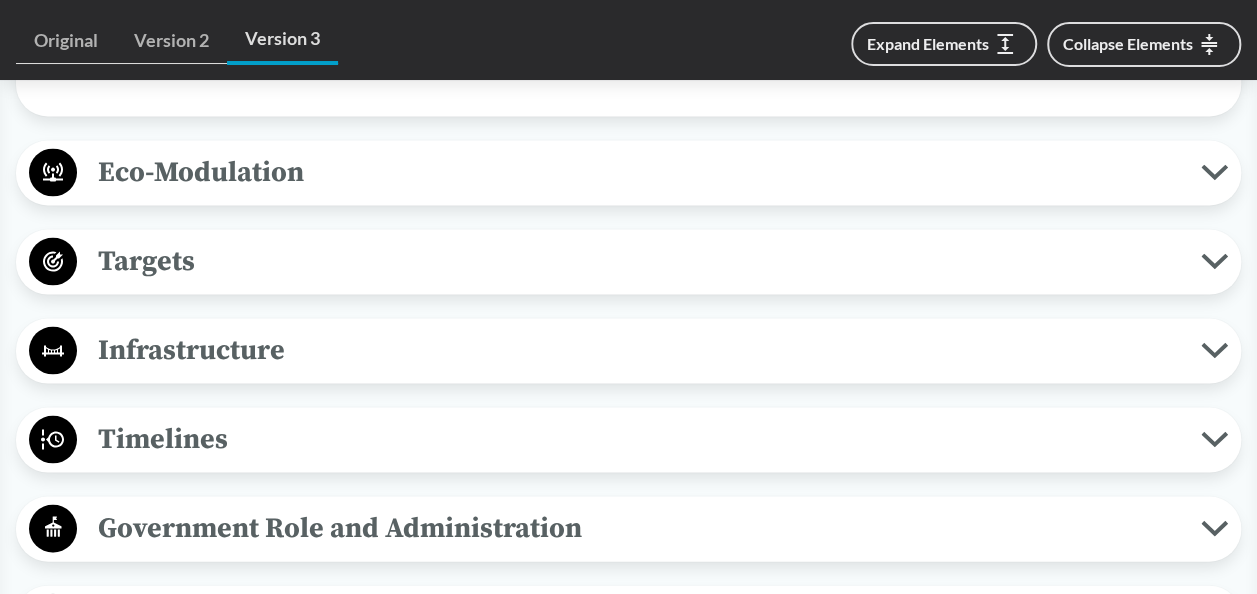 click 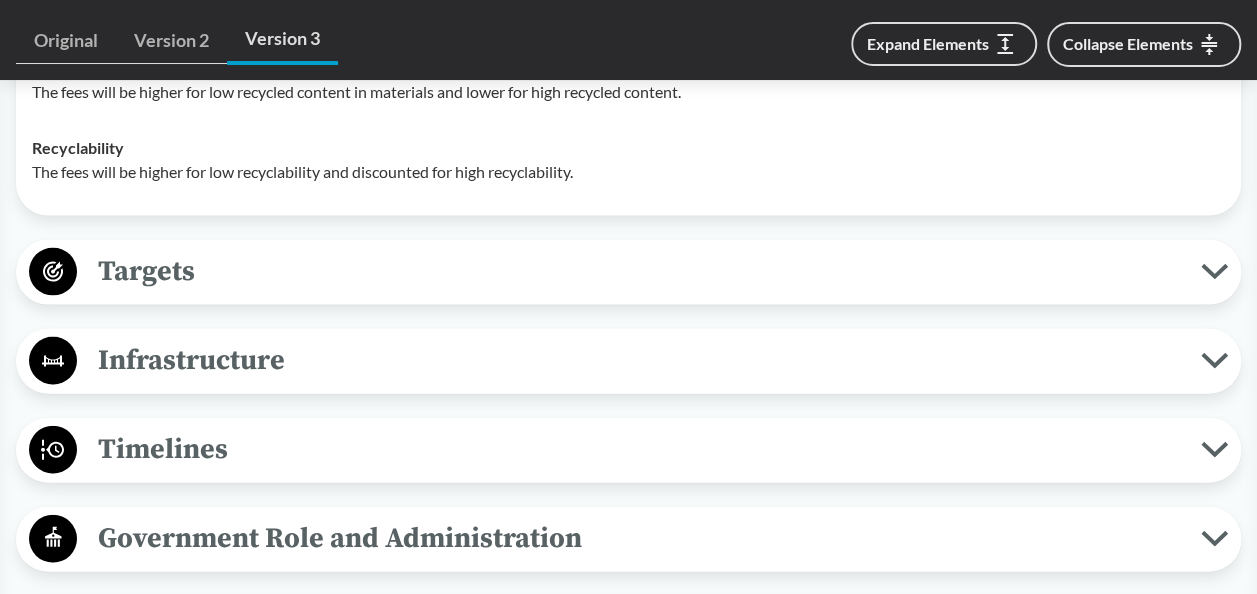 scroll, scrollTop: 5800, scrollLeft: 0, axis: vertical 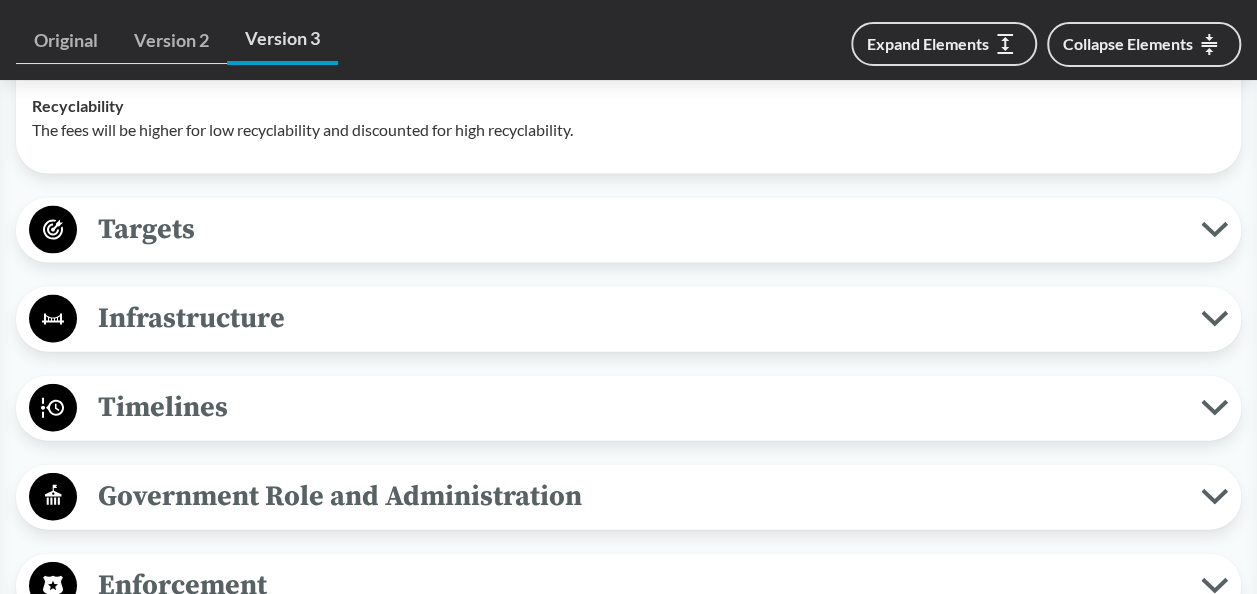 click 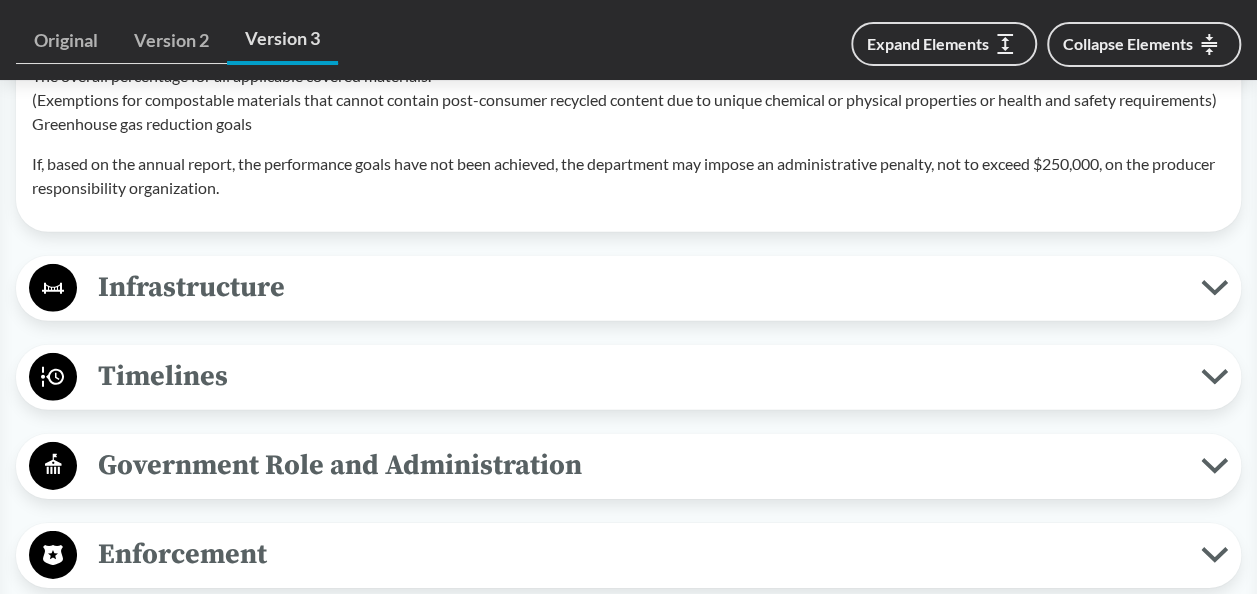 scroll, scrollTop: 6700, scrollLeft: 0, axis: vertical 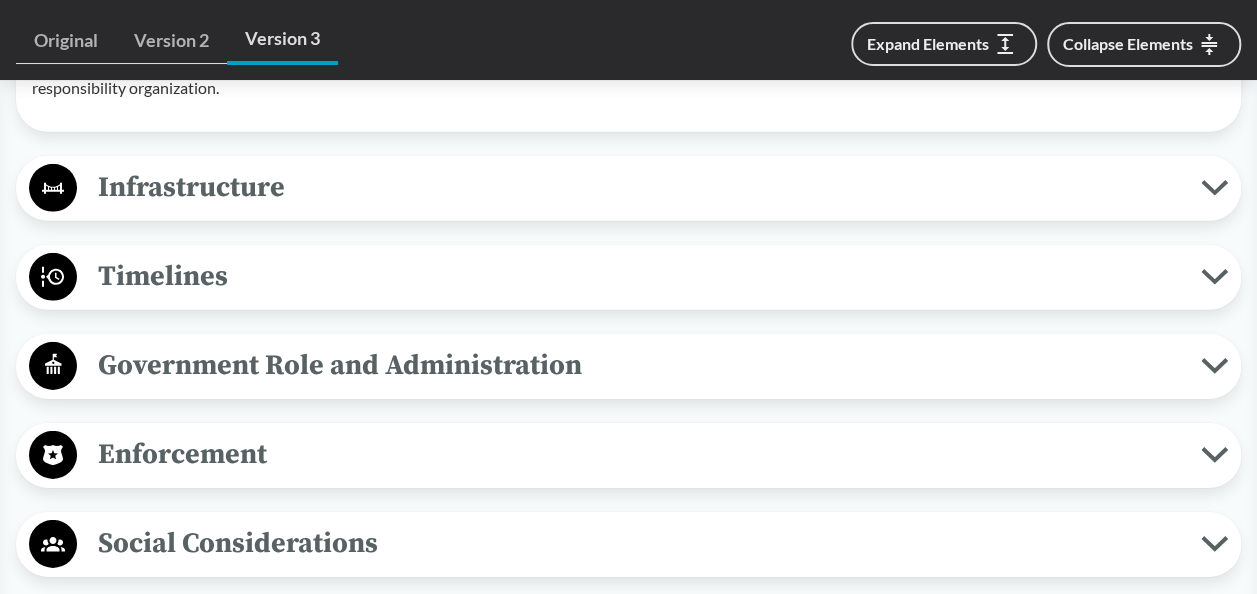 click 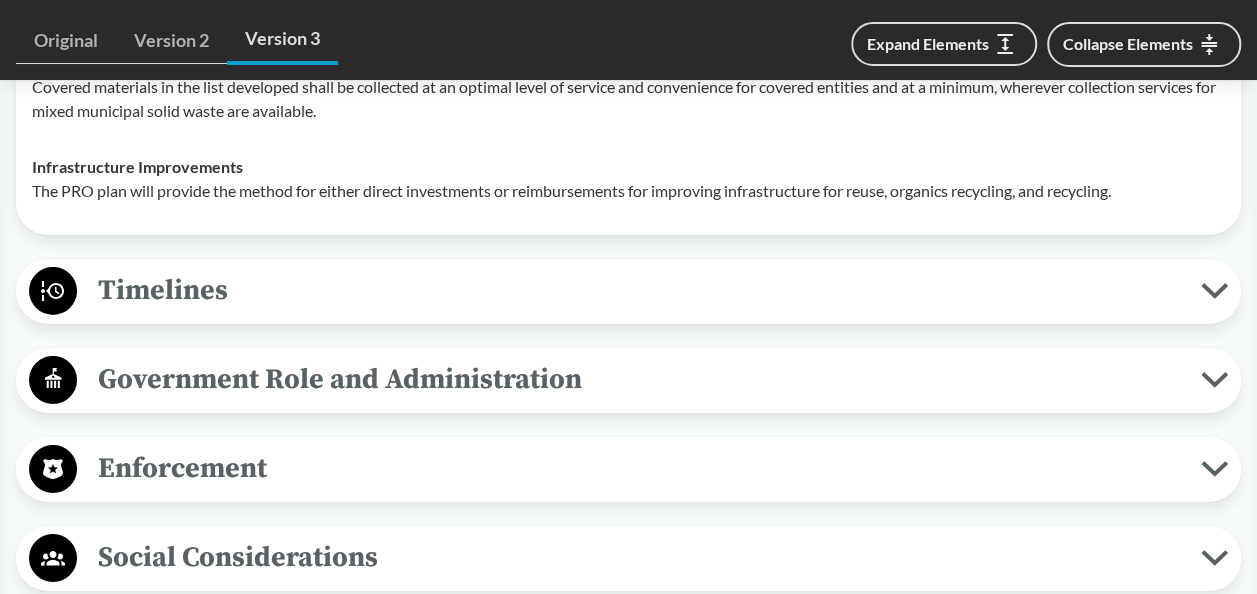 scroll, scrollTop: 7000, scrollLeft: 0, axis: vertical 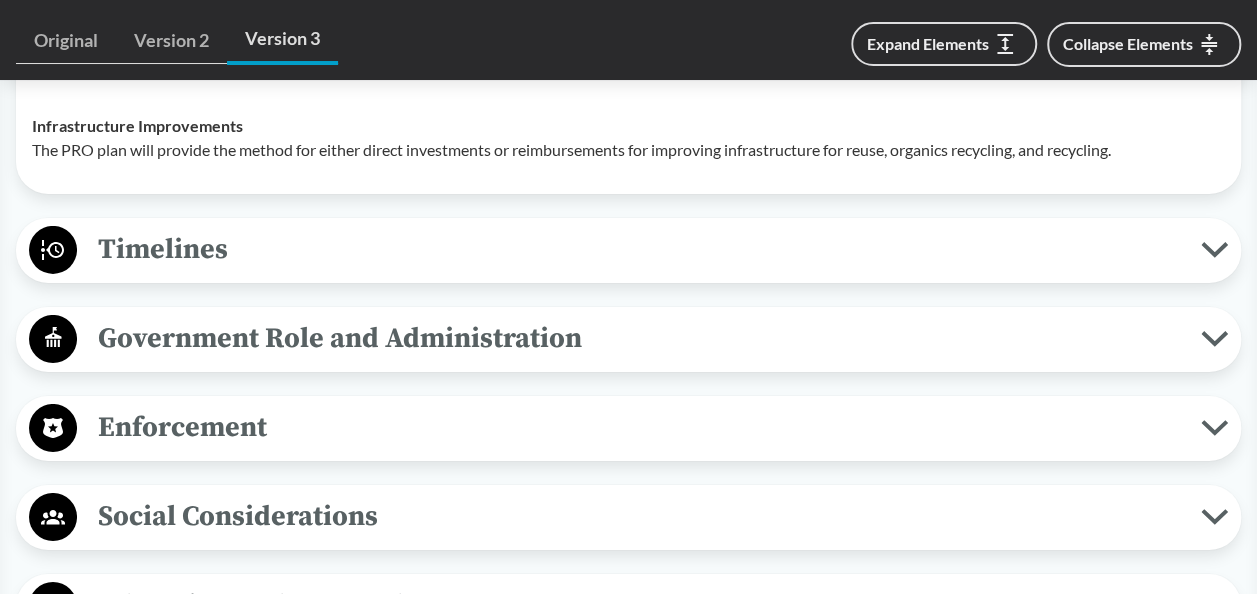 click 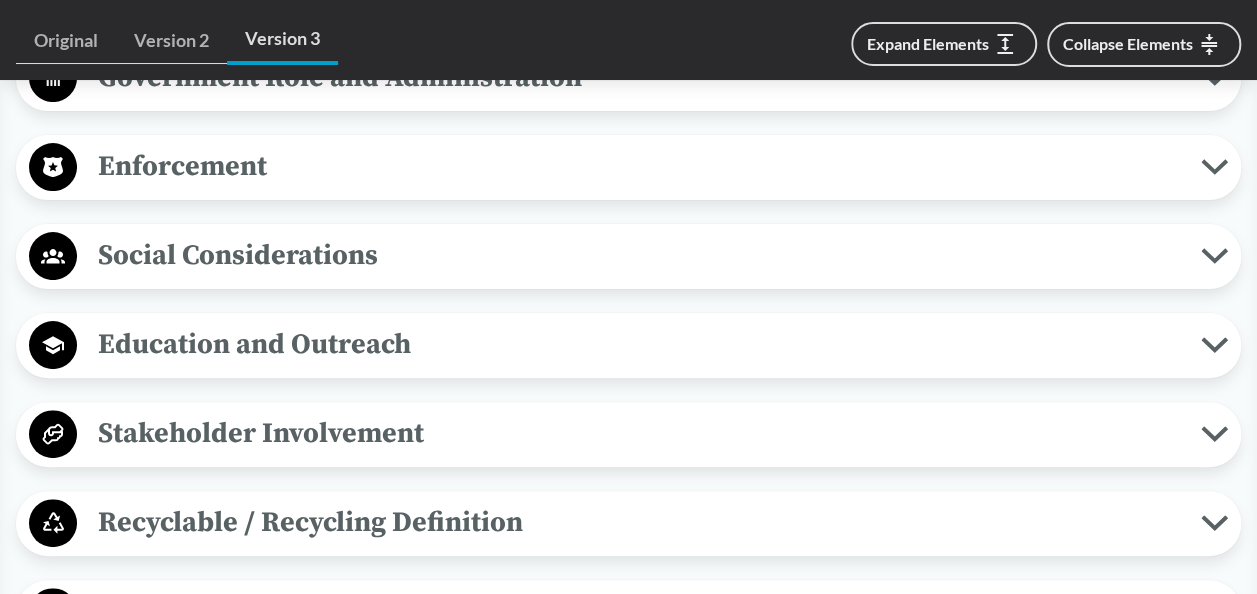 scroll, scrollTop: 7700, scrollLeft: 0, axis: vertical 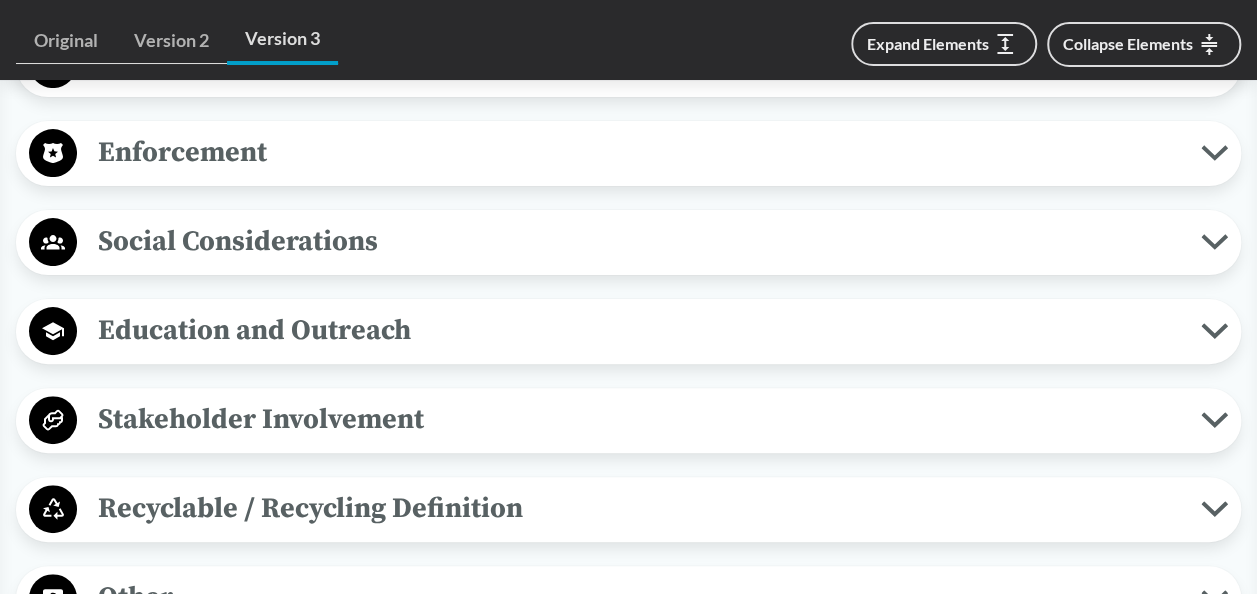 click on "Government Role and Administration" at bounding box center (628, 64) 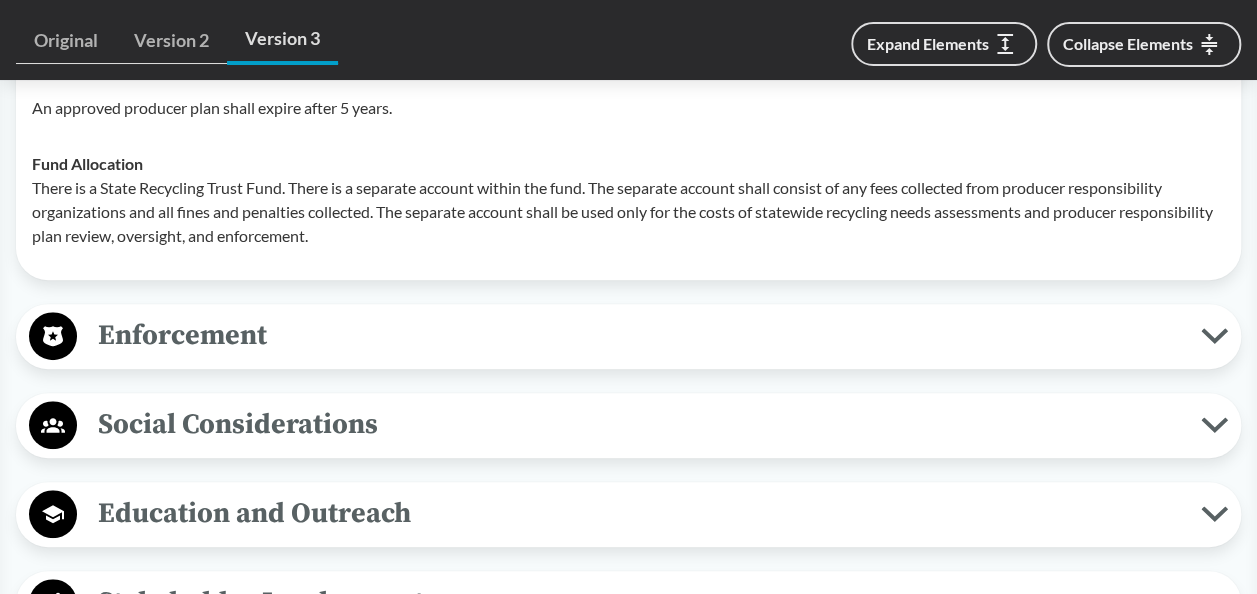 scroll, scrollTop: 8000, scrollLeft: 0, axis: vertical 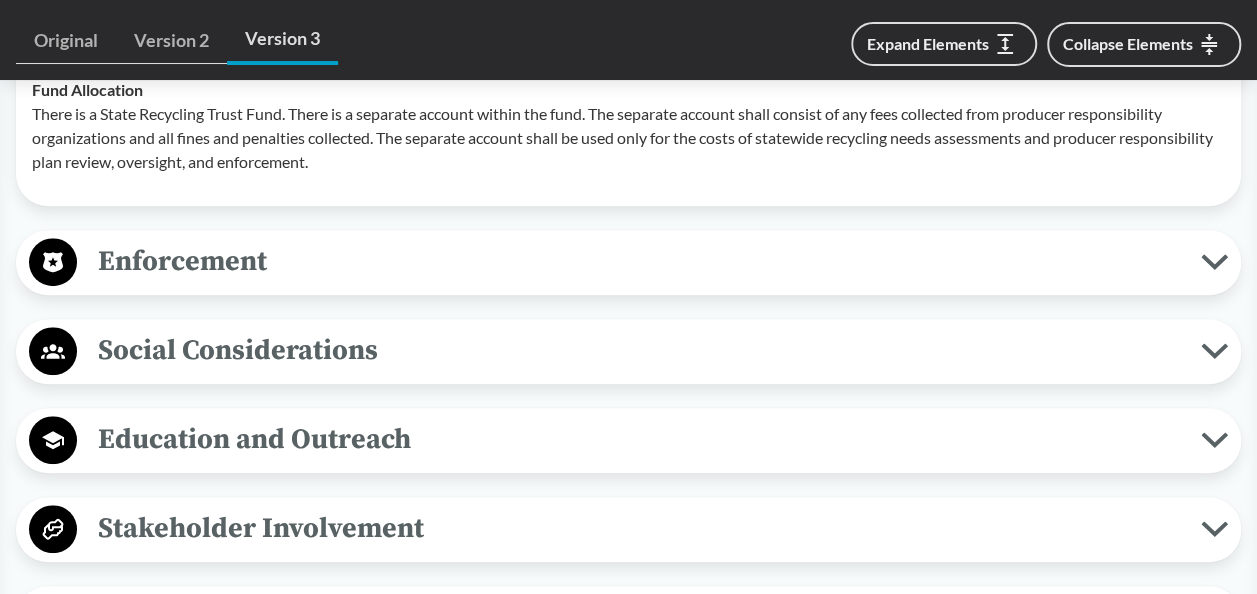 click 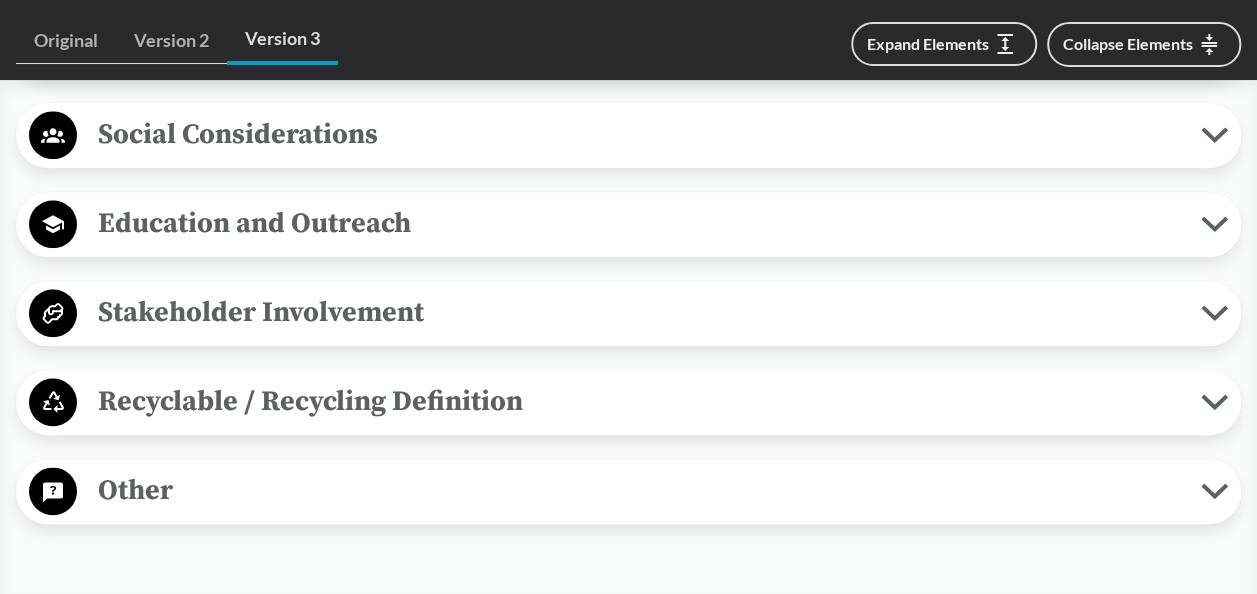 scroll, scrollTop: 8600, scrollLeft: 0, axis: vertical 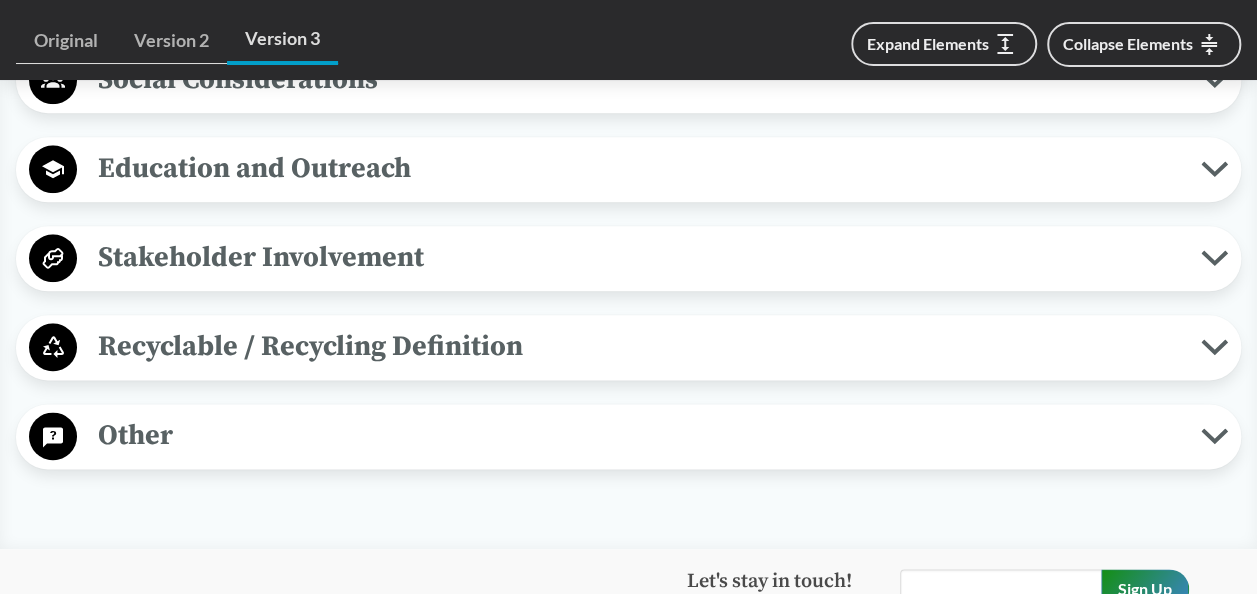 click 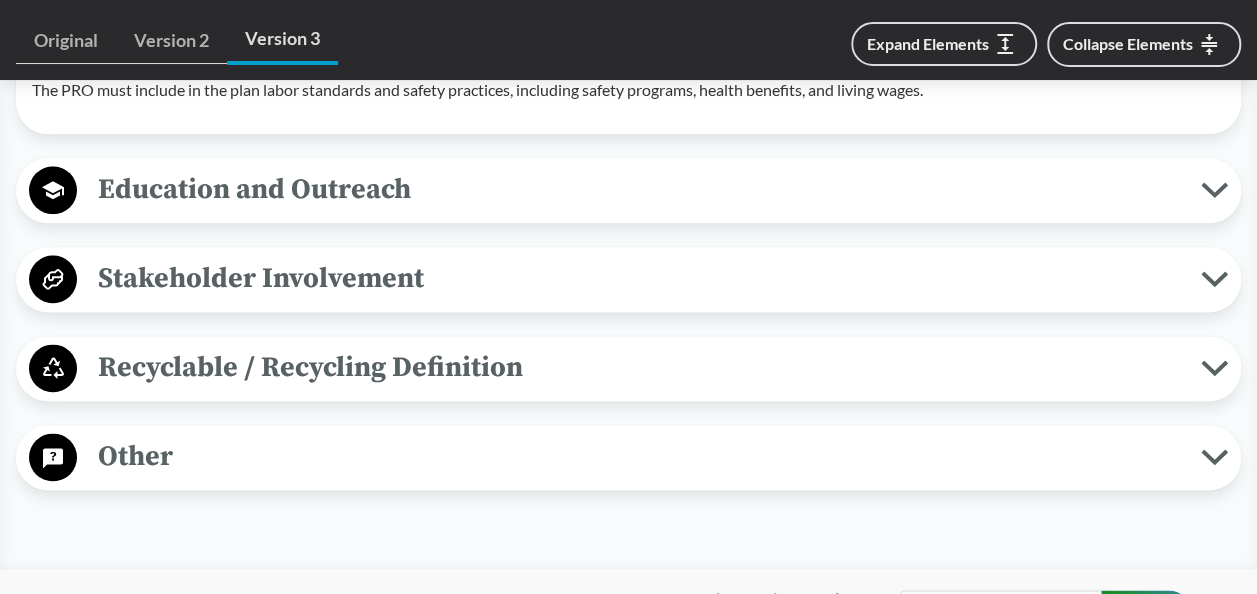 scroll, scrollTop: 8700, scrollLeft: 0, axis: vertical 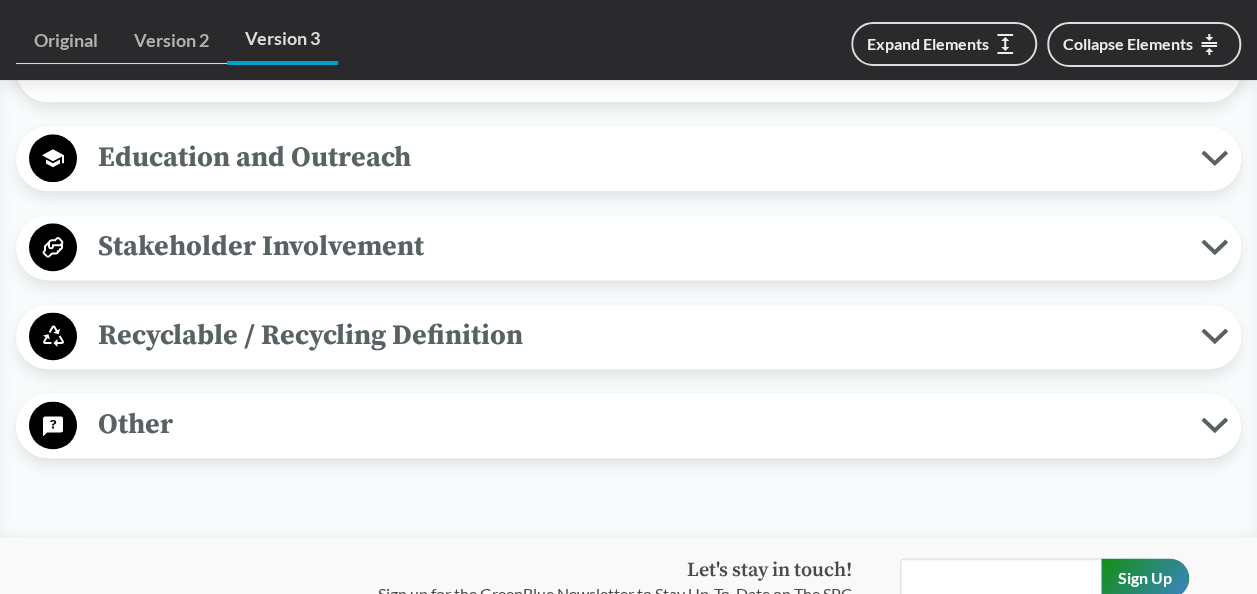 click 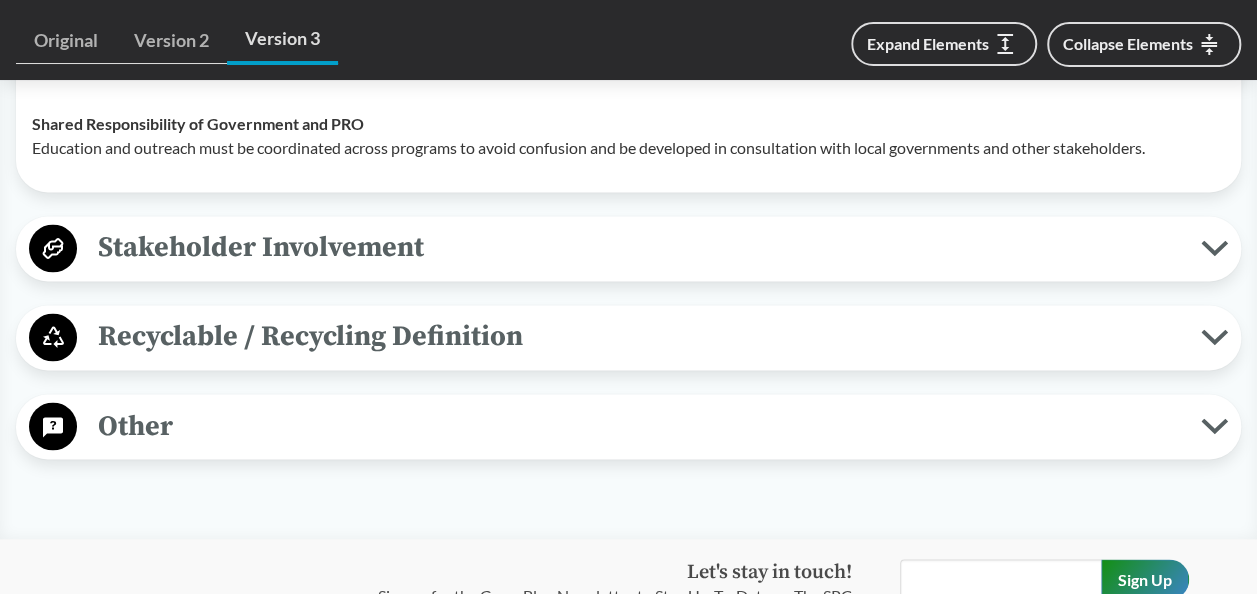 scroll, scrollTop: 9100, scrollLeft: 0, axis: vertical 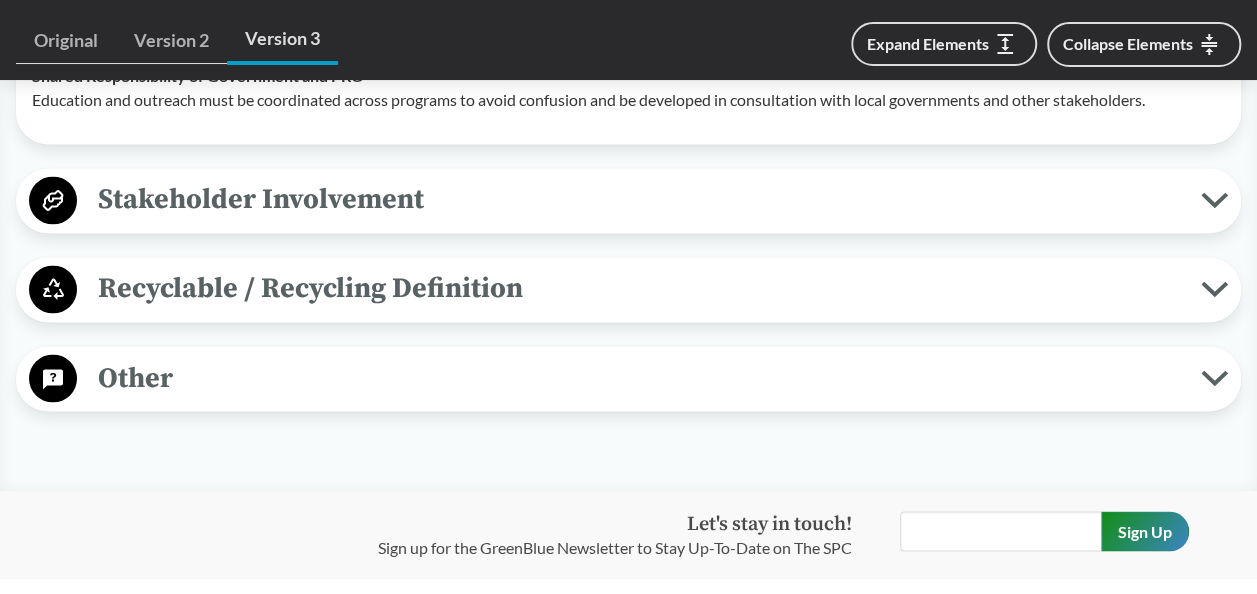 click 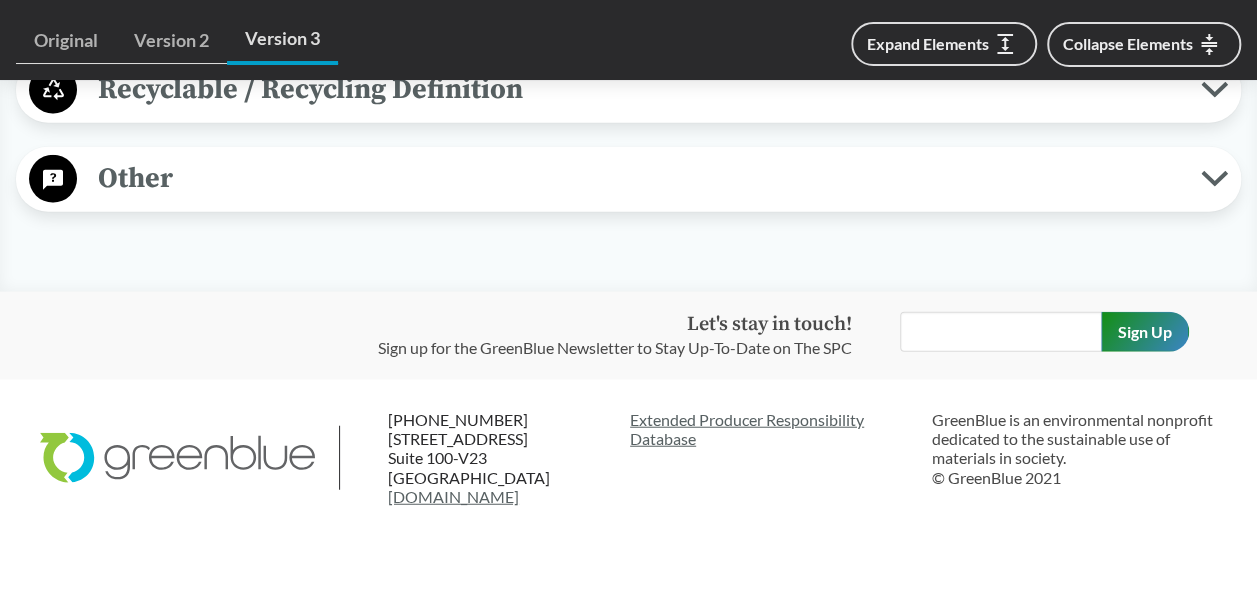scroll, scrollTop: 9800, scrollLeft: 0, axis: vertical 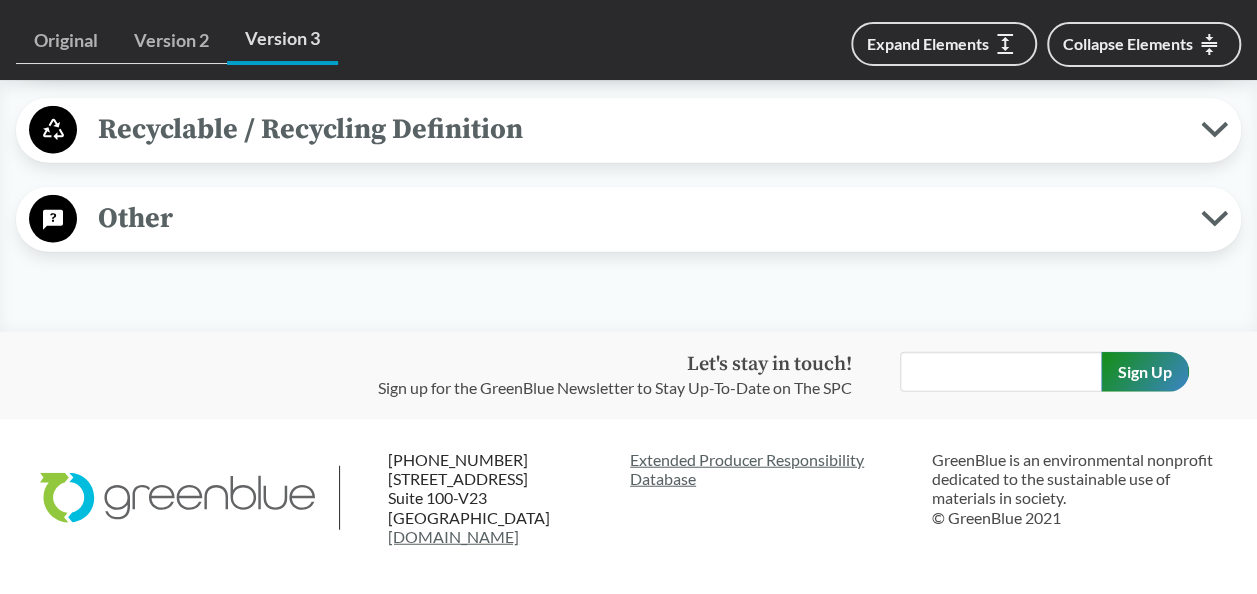 click 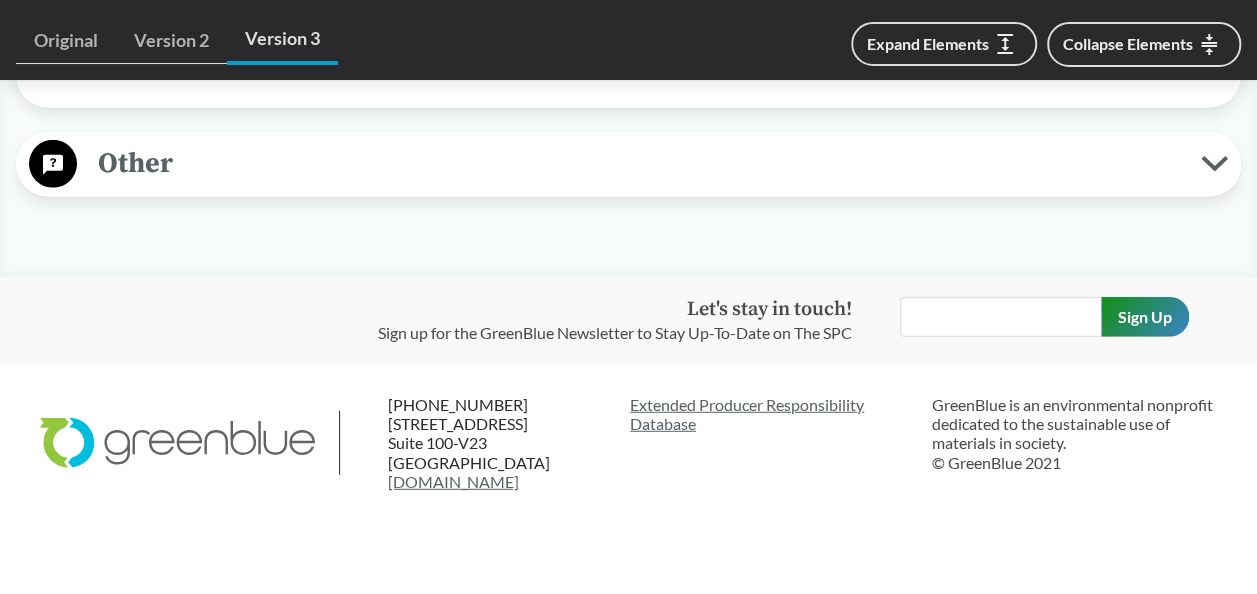 scroll, scrollTop: 10100, scrollLeft: 0, axis: vertical 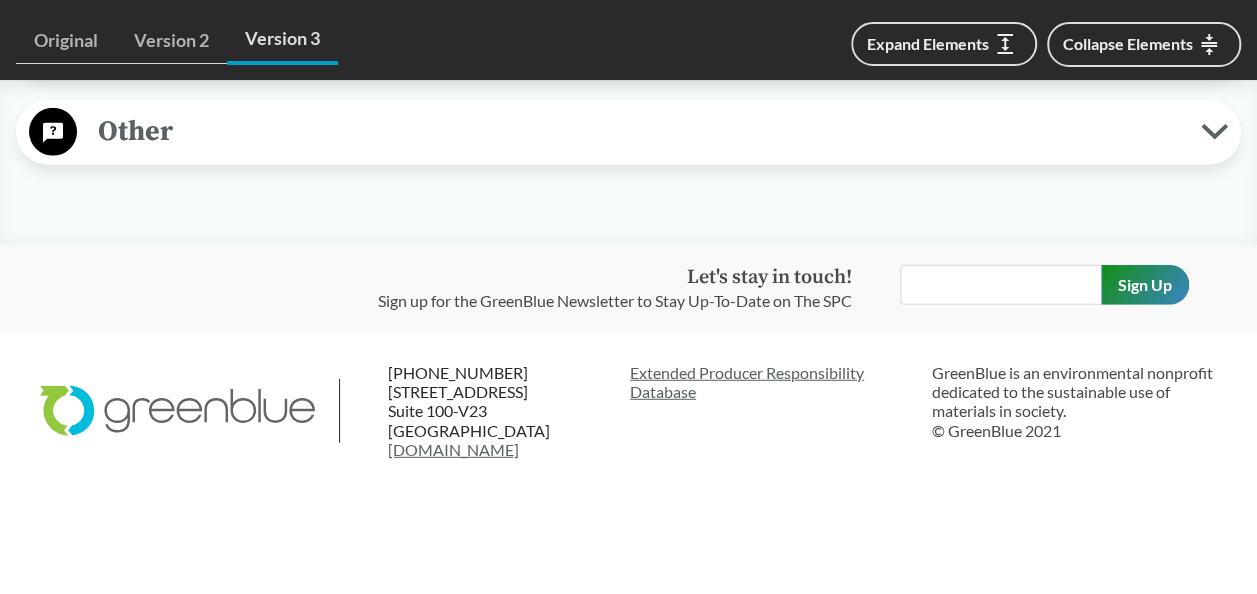 click 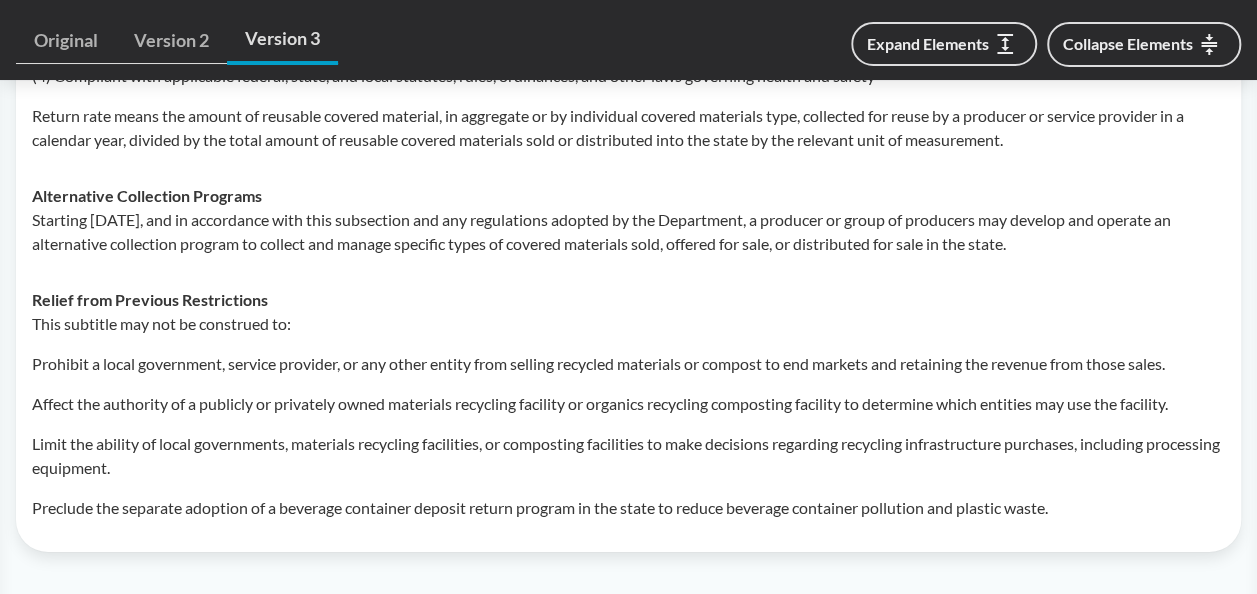 scroll, scrollTop: 10394, scrollLeft: 0, axis: vertical 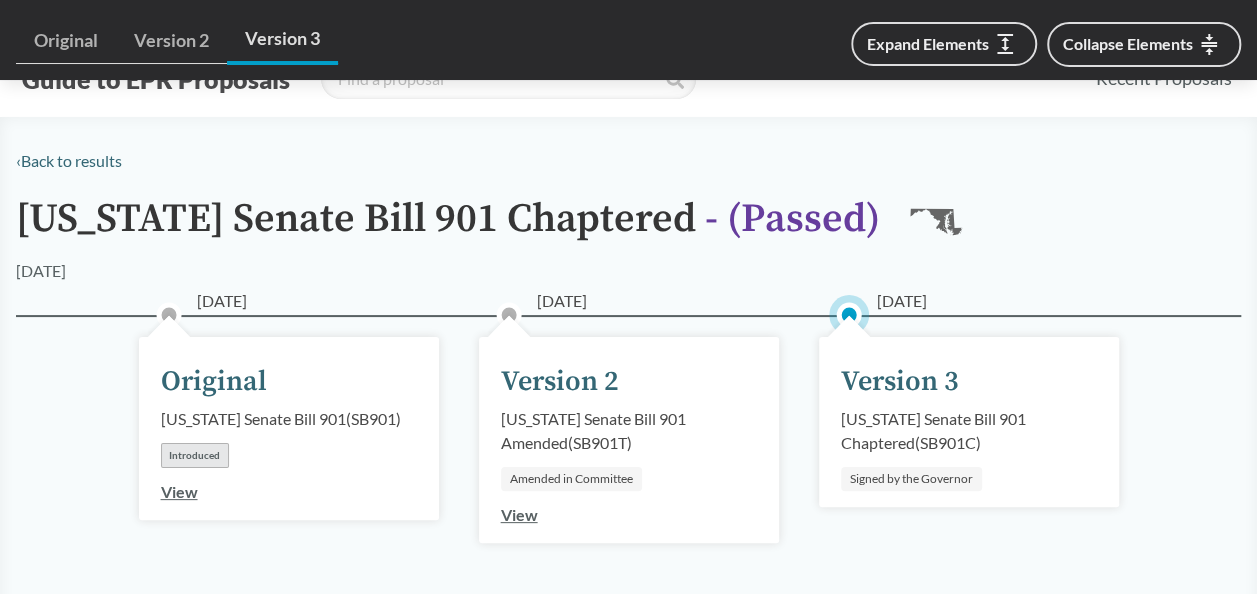 select on "SB5284C" 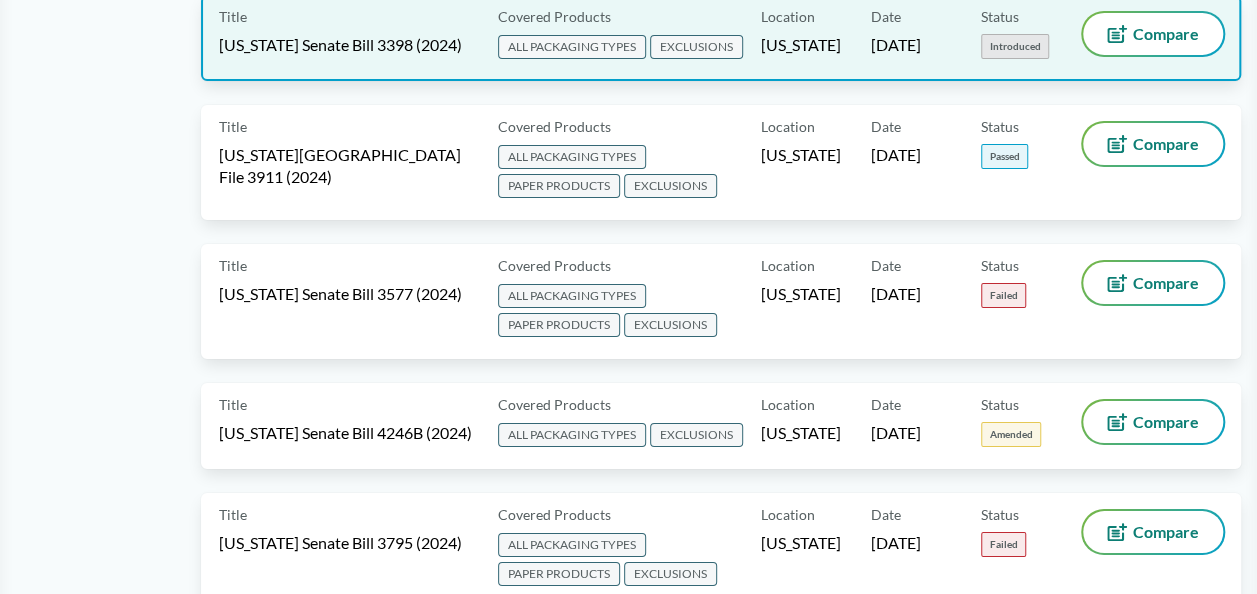 scroll, scrollTop: 3600, scrollLeft: 0, axis: vertical 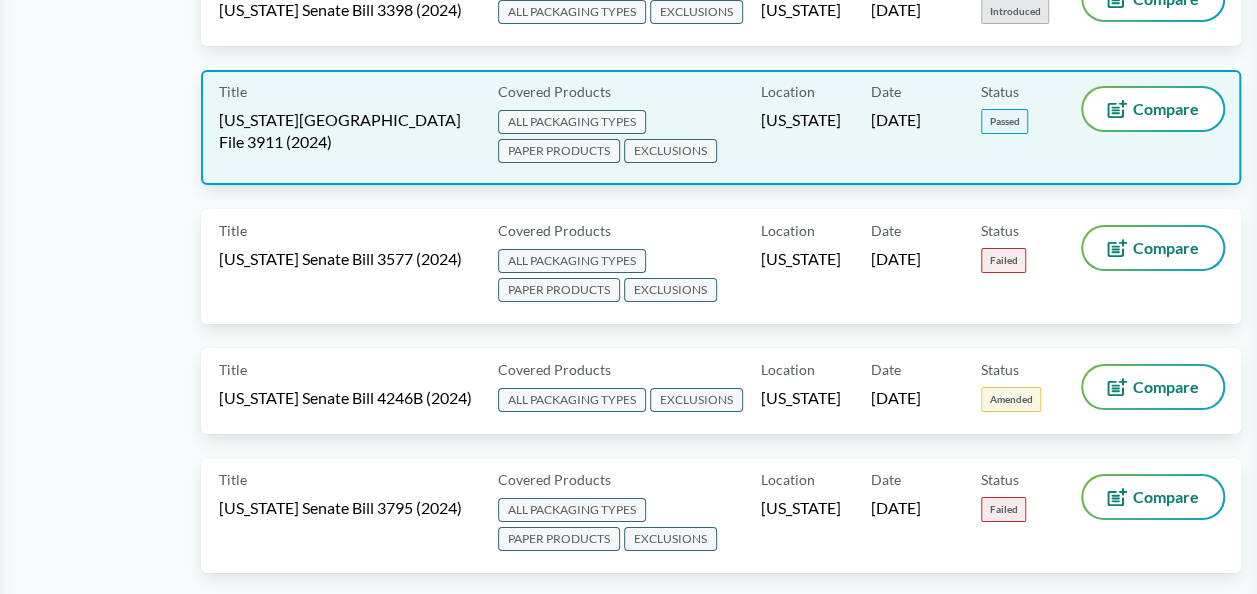 click on "[US_STATE][GEOGRAPHIC_DATA] File 3911 (2024)" at bounding box center (346, 131) 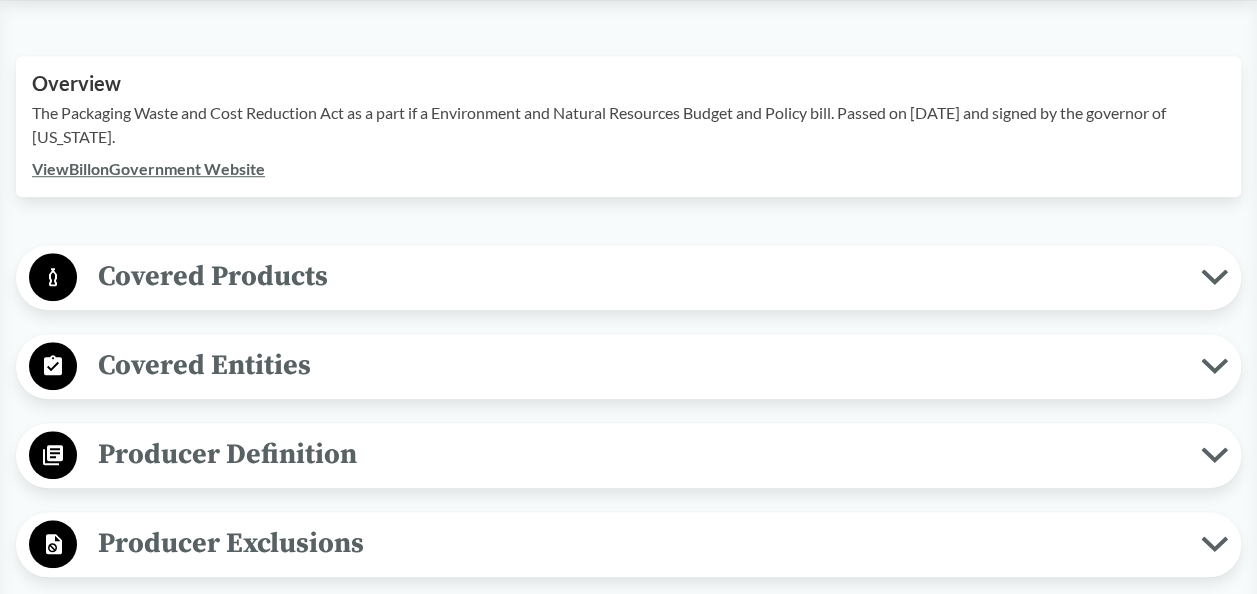 scroll, scrollTop: 700, scrollLeft: 0, axis: vertical 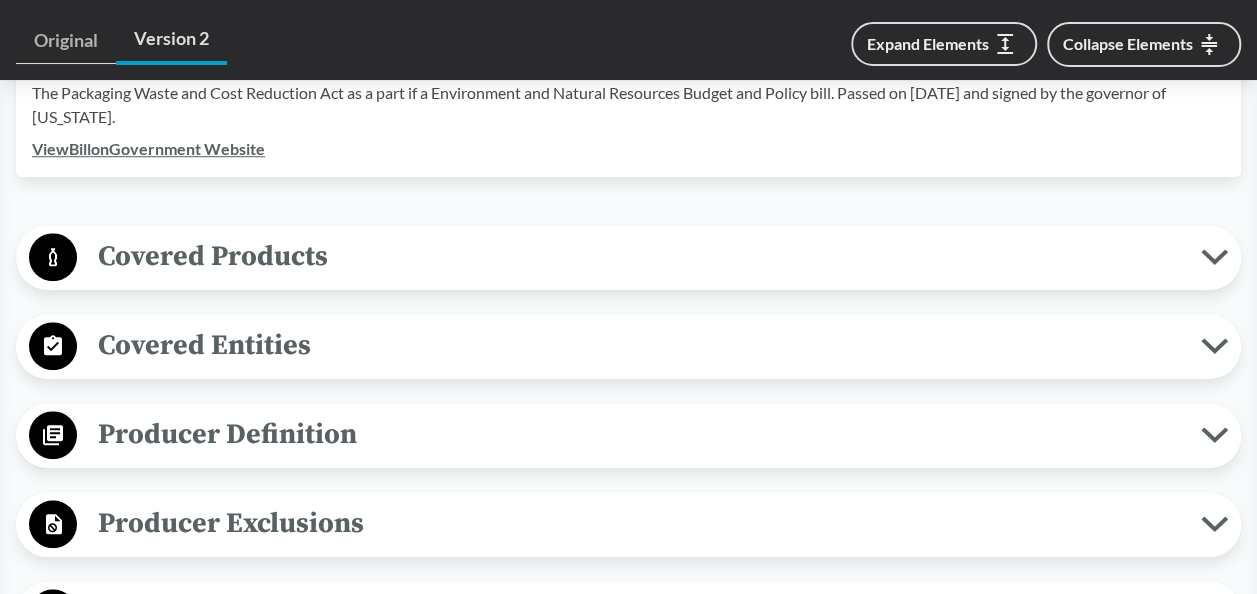 click 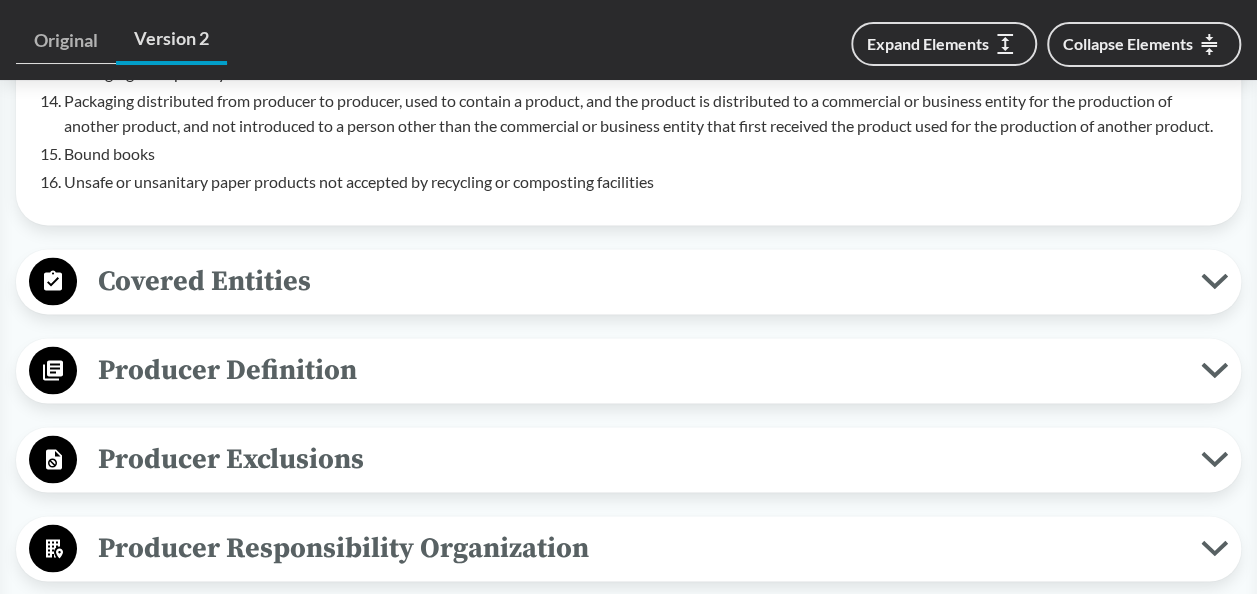 scroll, scrollTop: 1800, scrollLeft: 0, axis: vertical 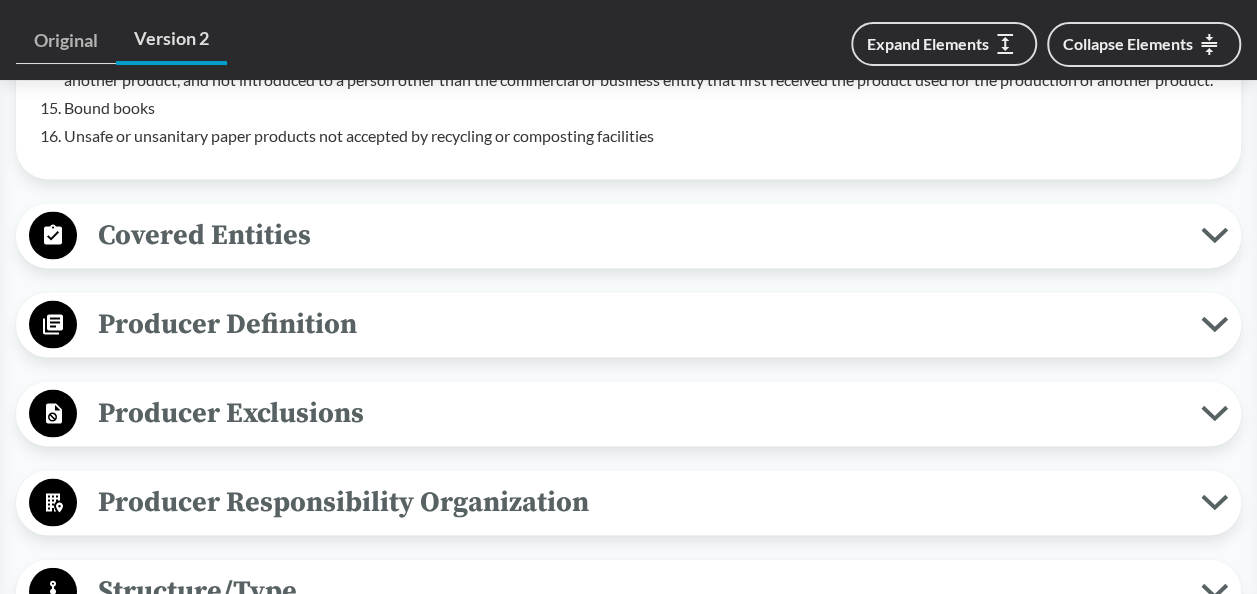 click 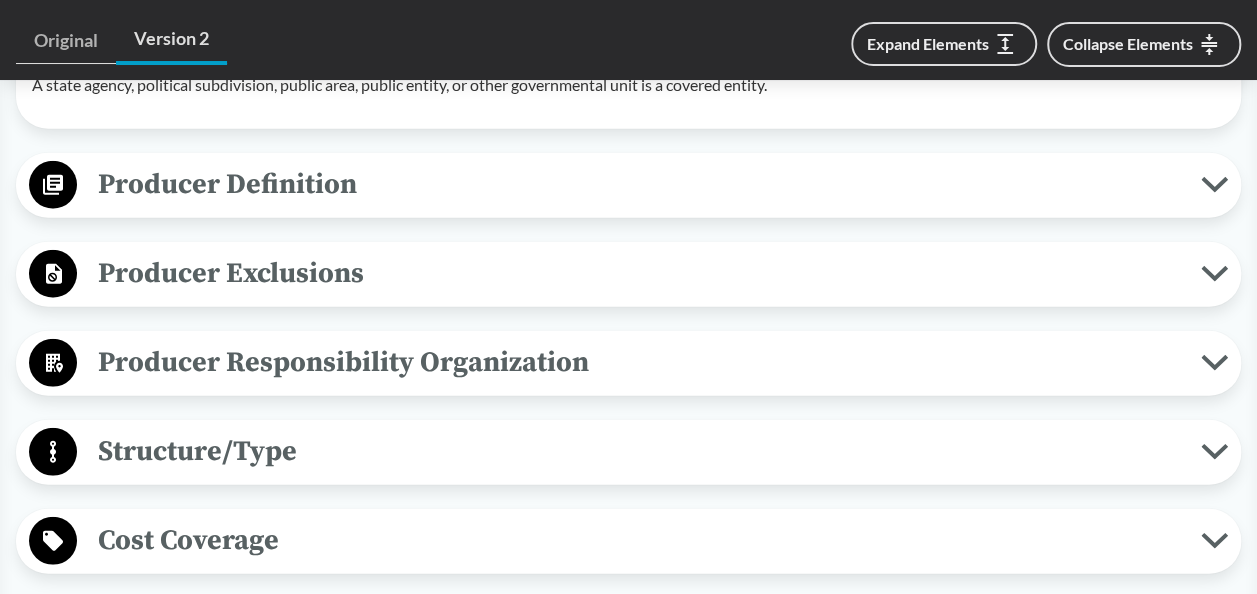 scroll, scrollTop: 2300, scrollLeft: 0, axis: vertical 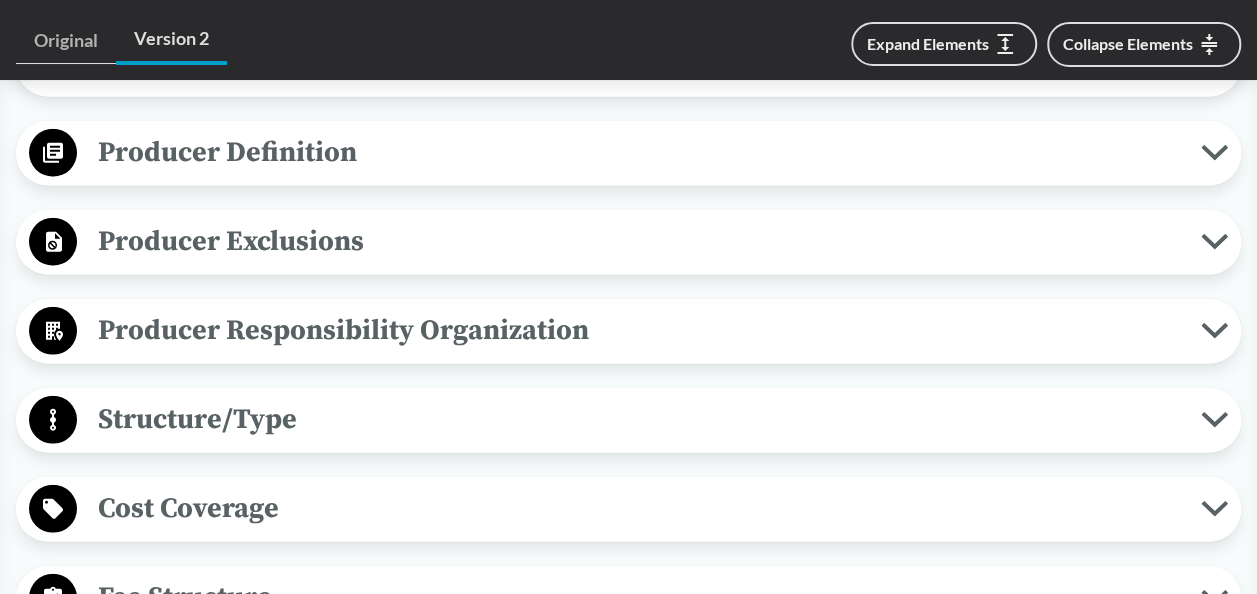 click 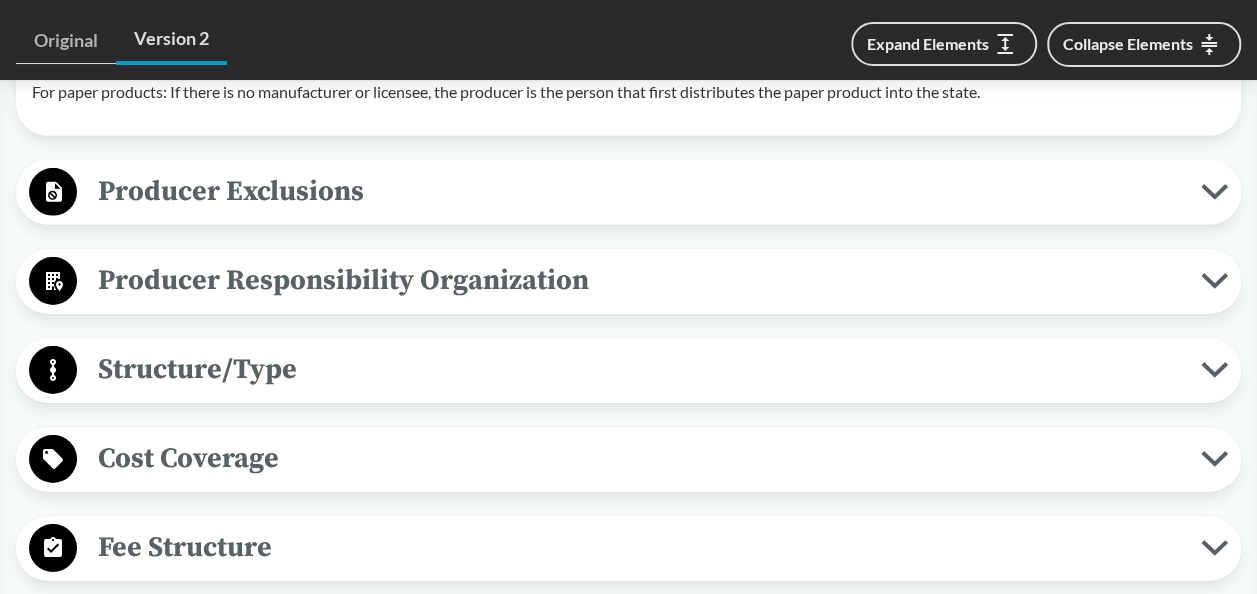 scroll, scrollTop: 3100, scrollLeft: 0, axis: vertical 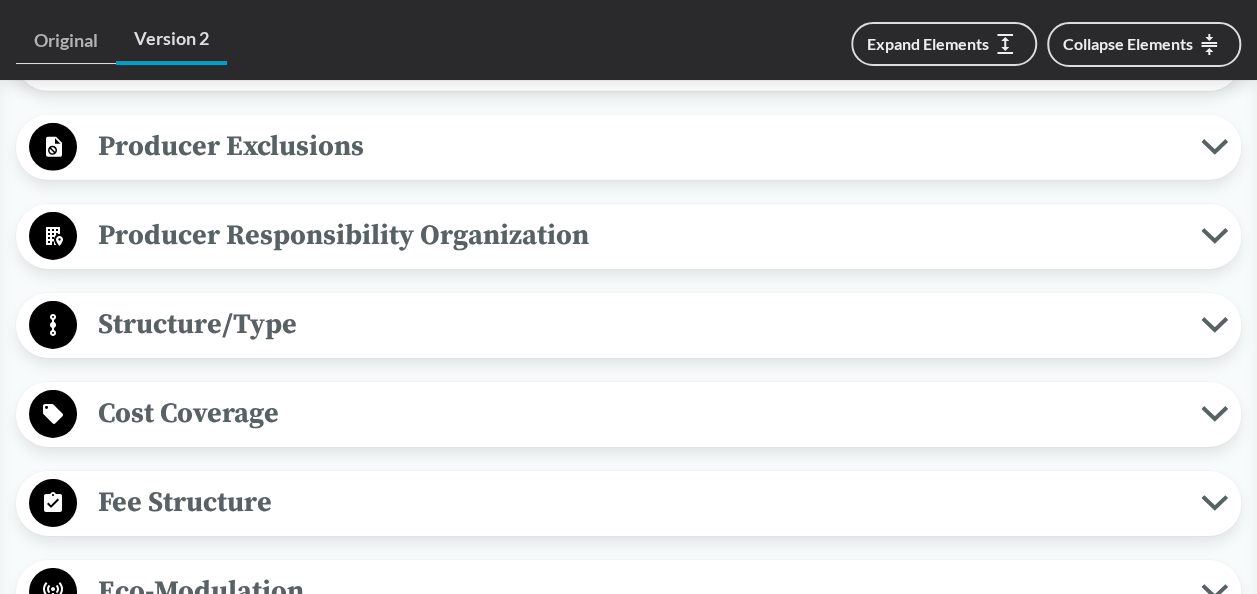 click 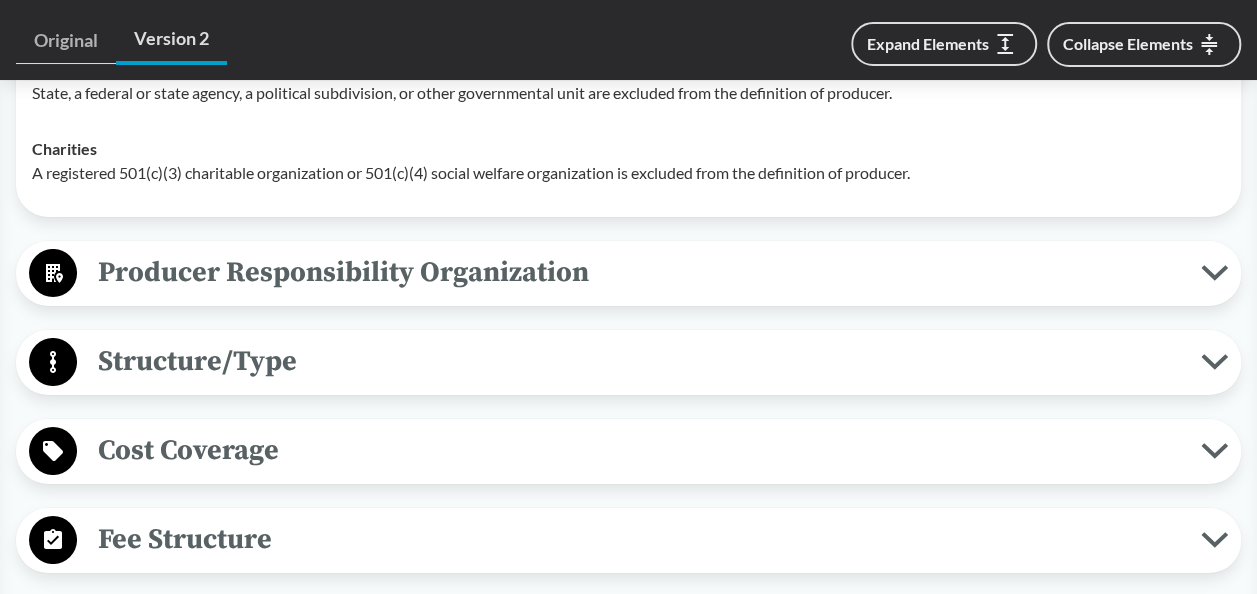 scroll, scrollTop: 3500, scrollLeft: 0, axis: vertical 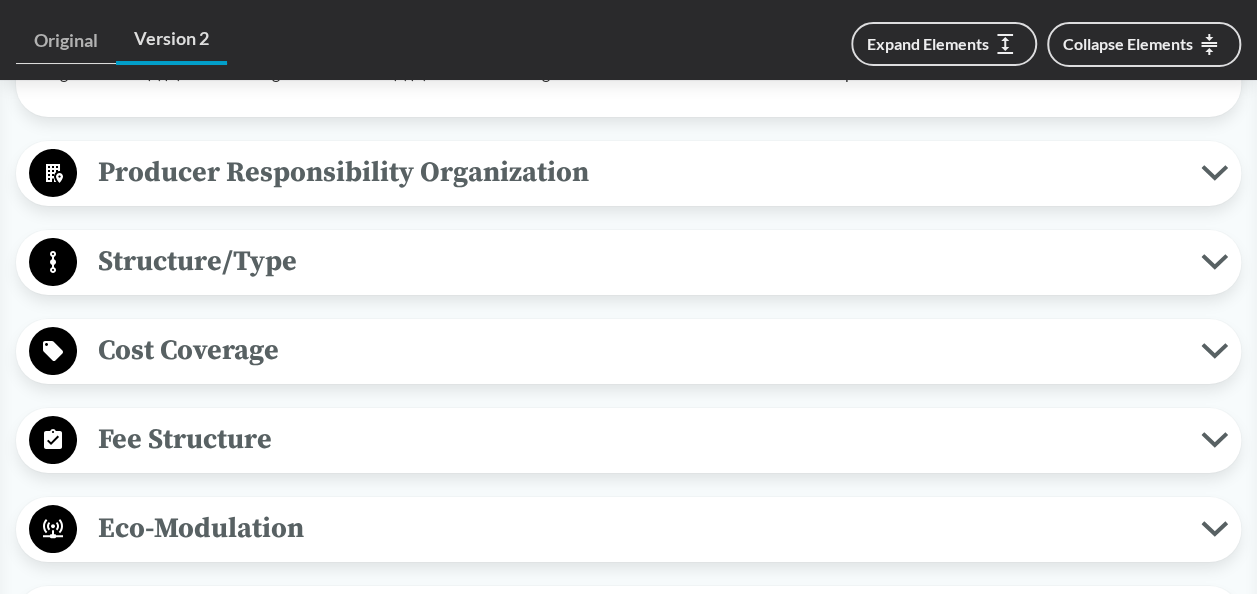 click 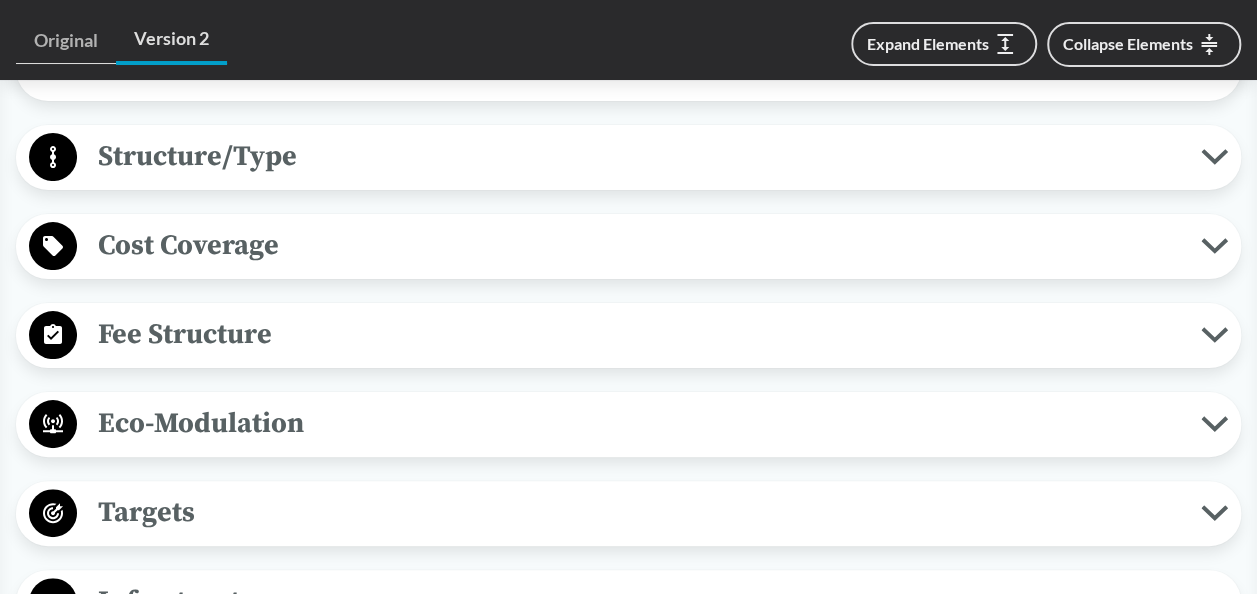 scroll, scrollTop: 3800, scrollLeft: 0, axis: vertical 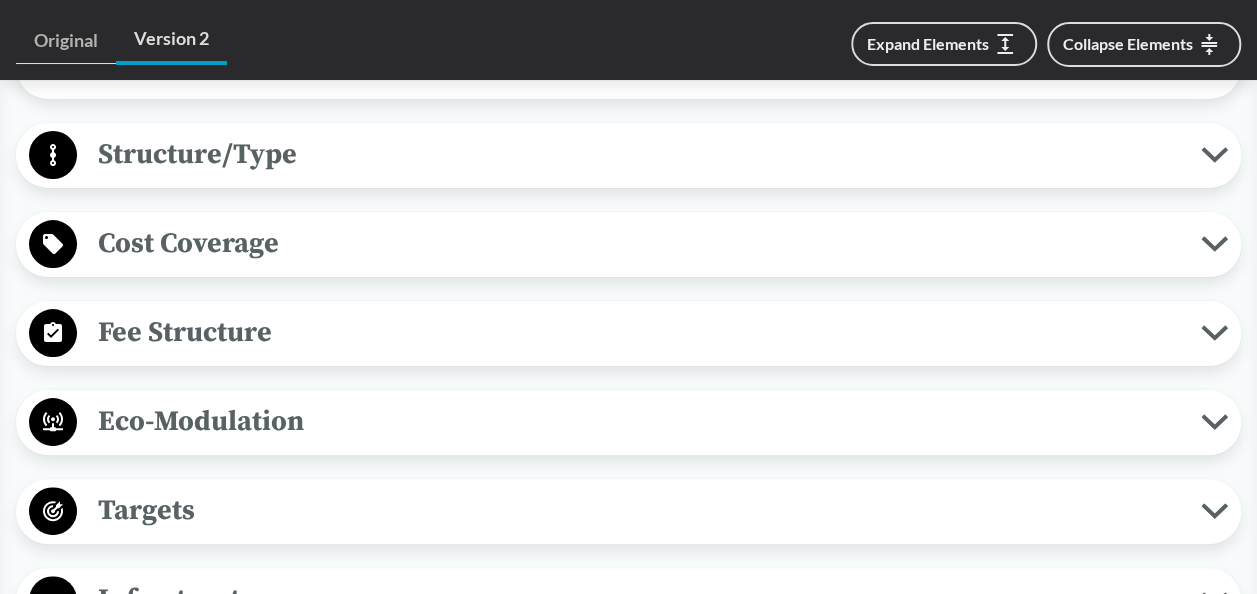 click 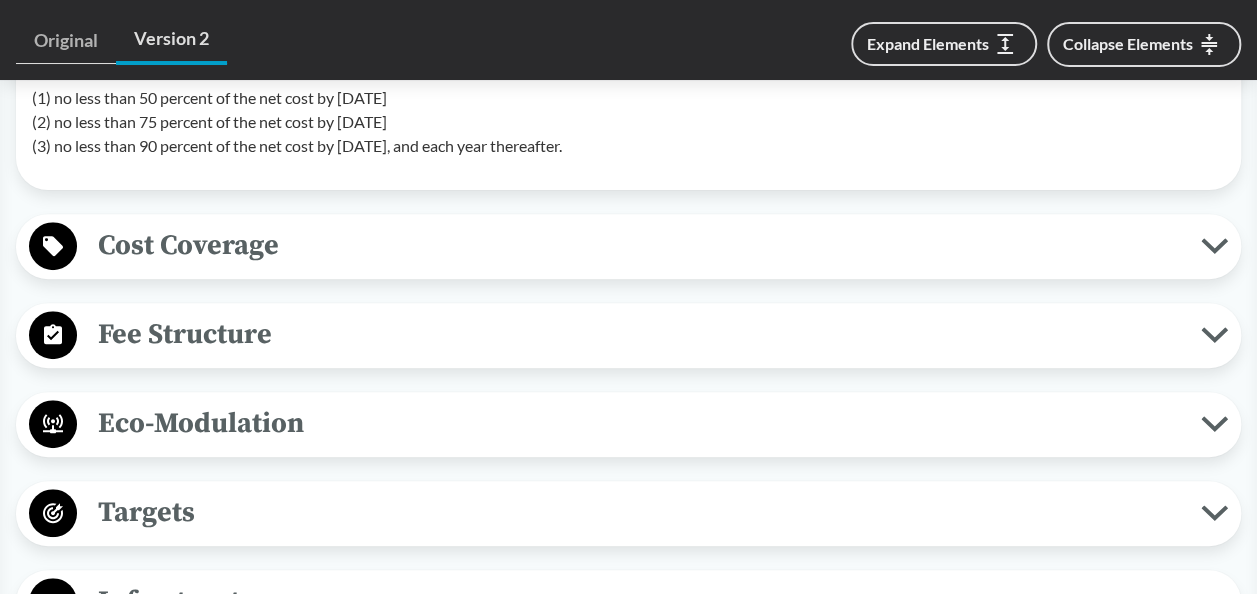scroll, scrollTop: 4100, scrollLeft: 0, axis: vertical 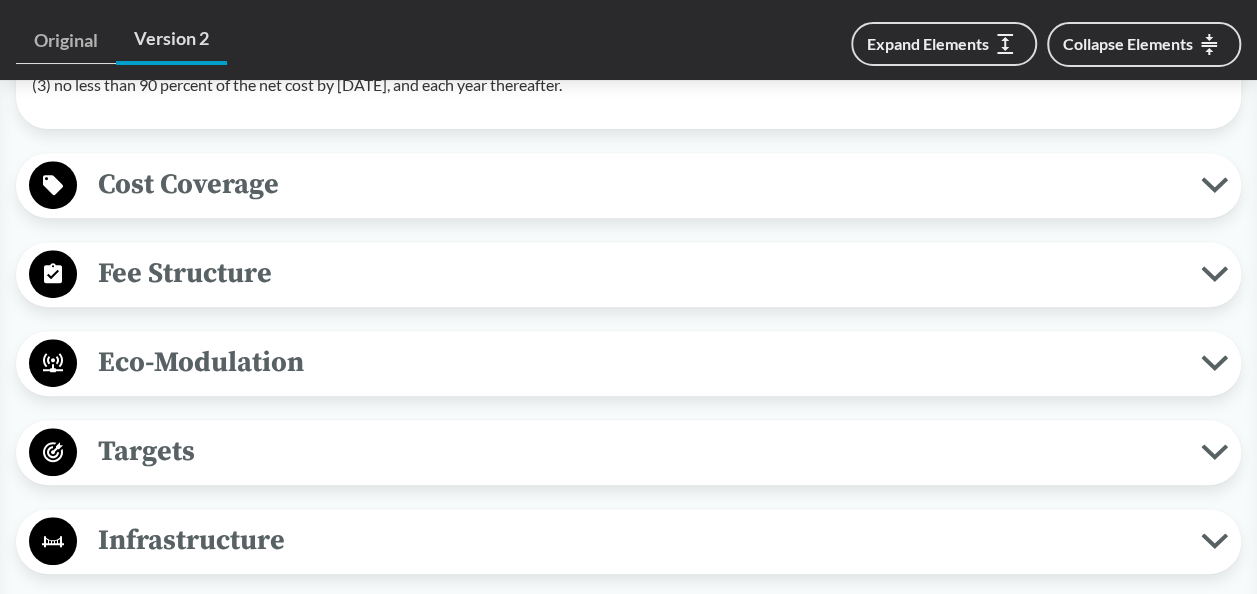 click 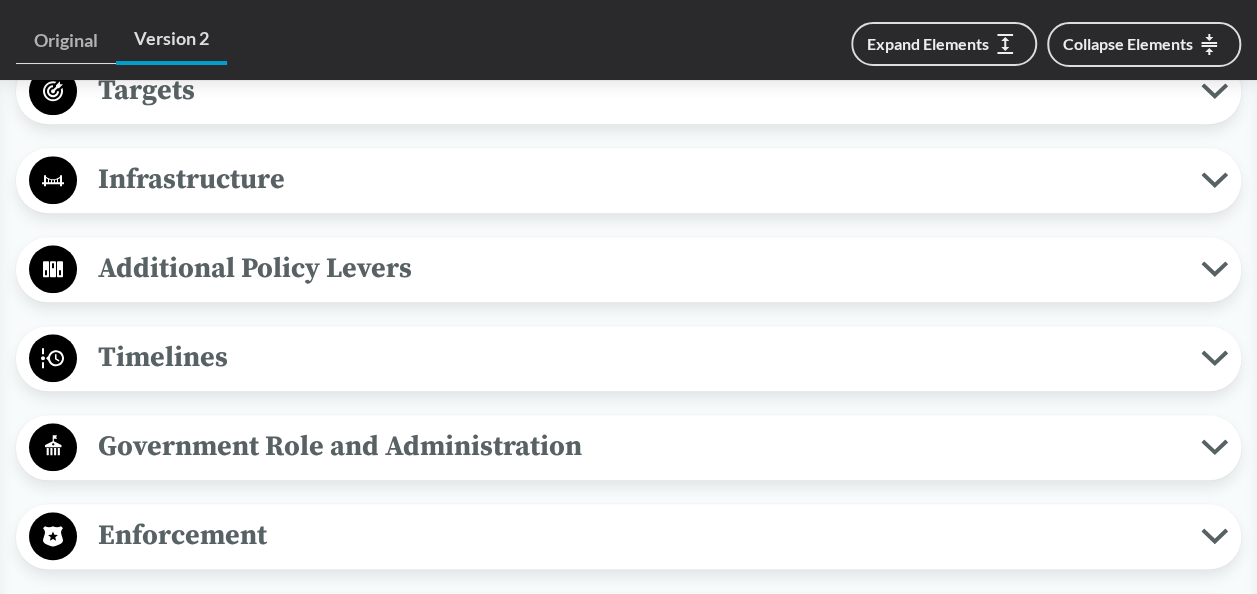 scroll, scrollTop: 4700, scrollLeft: 0, axis: vertical 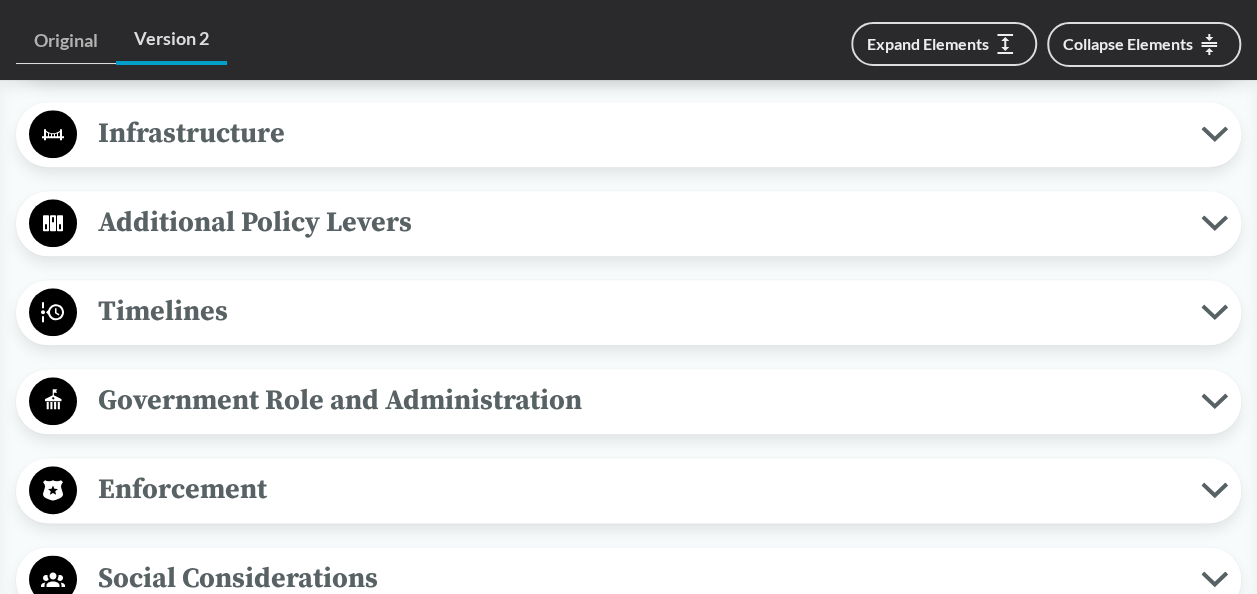 click 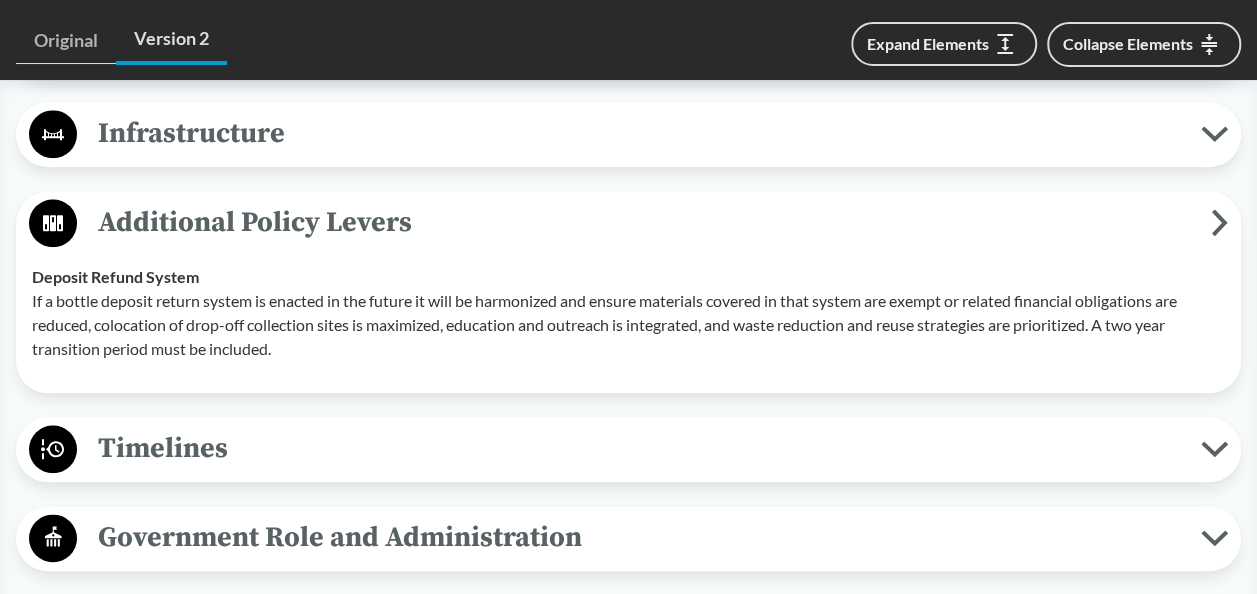 scroll, scrollTop: 4900, scrollLeft: 0, axis: vertical 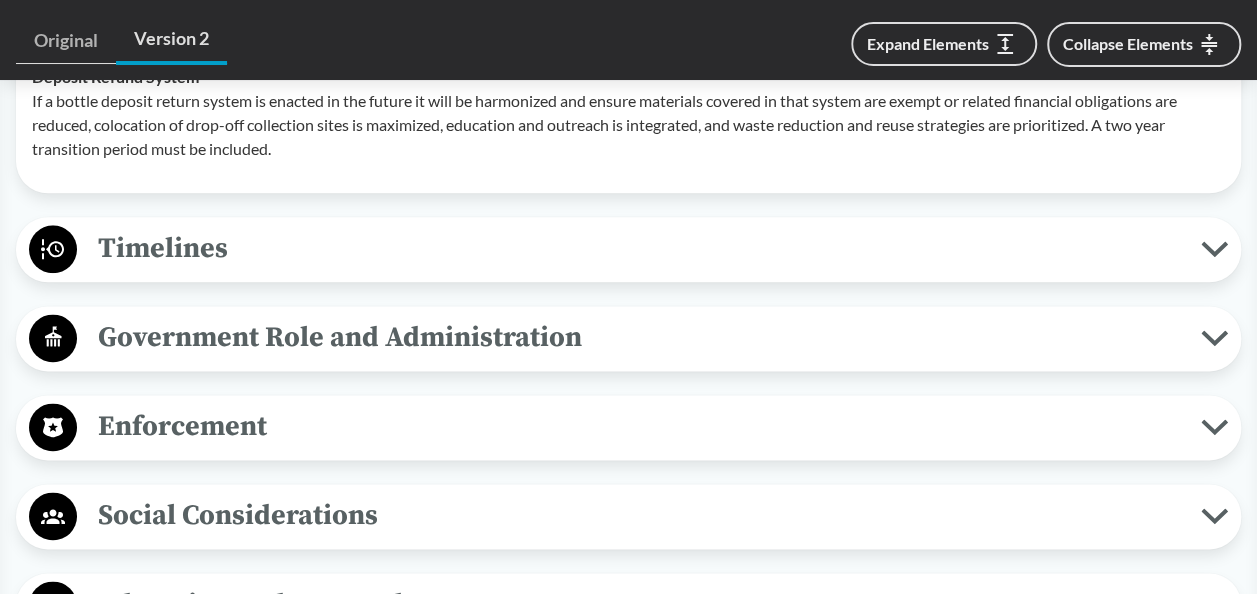 click 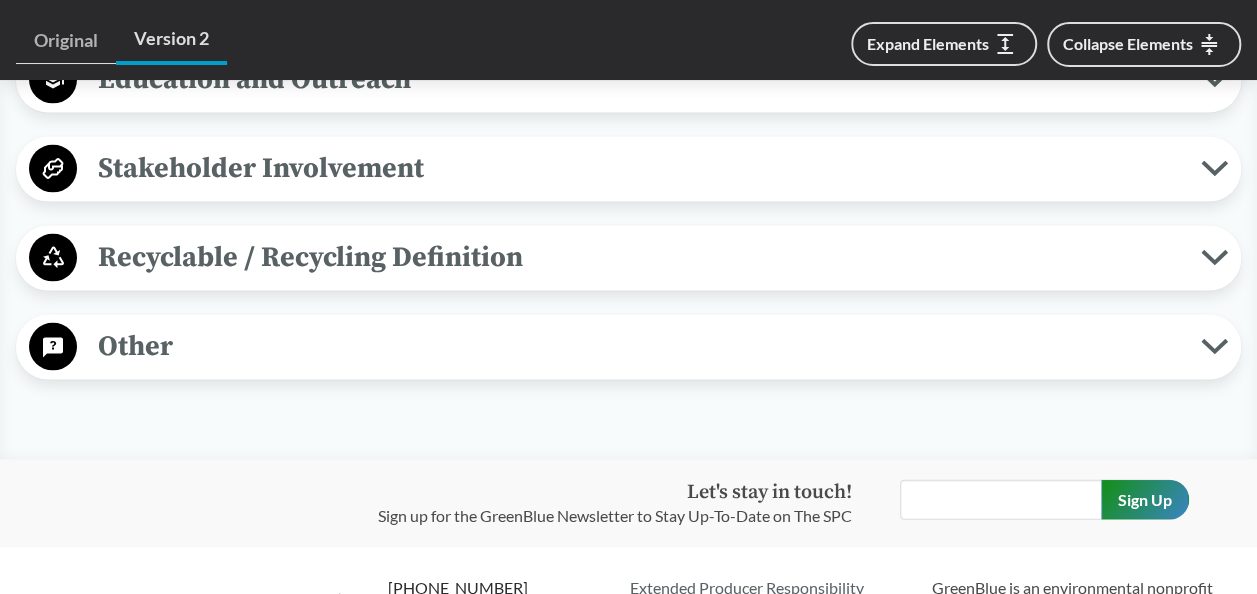 scroll, scrollTop: 5700, scrollLeft: 0, axis: vertical 